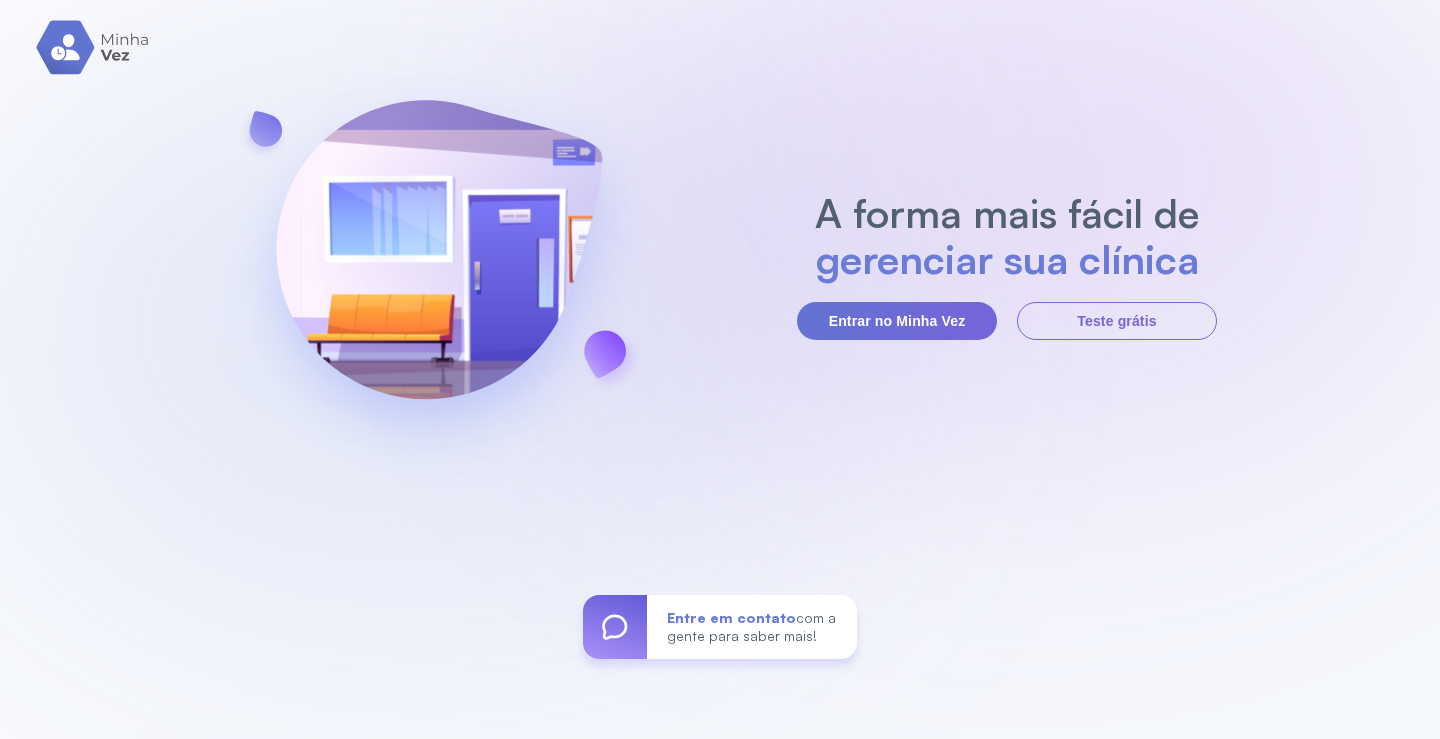 scroll, scrollTop: 0, scrollLeft: 0, axis: both 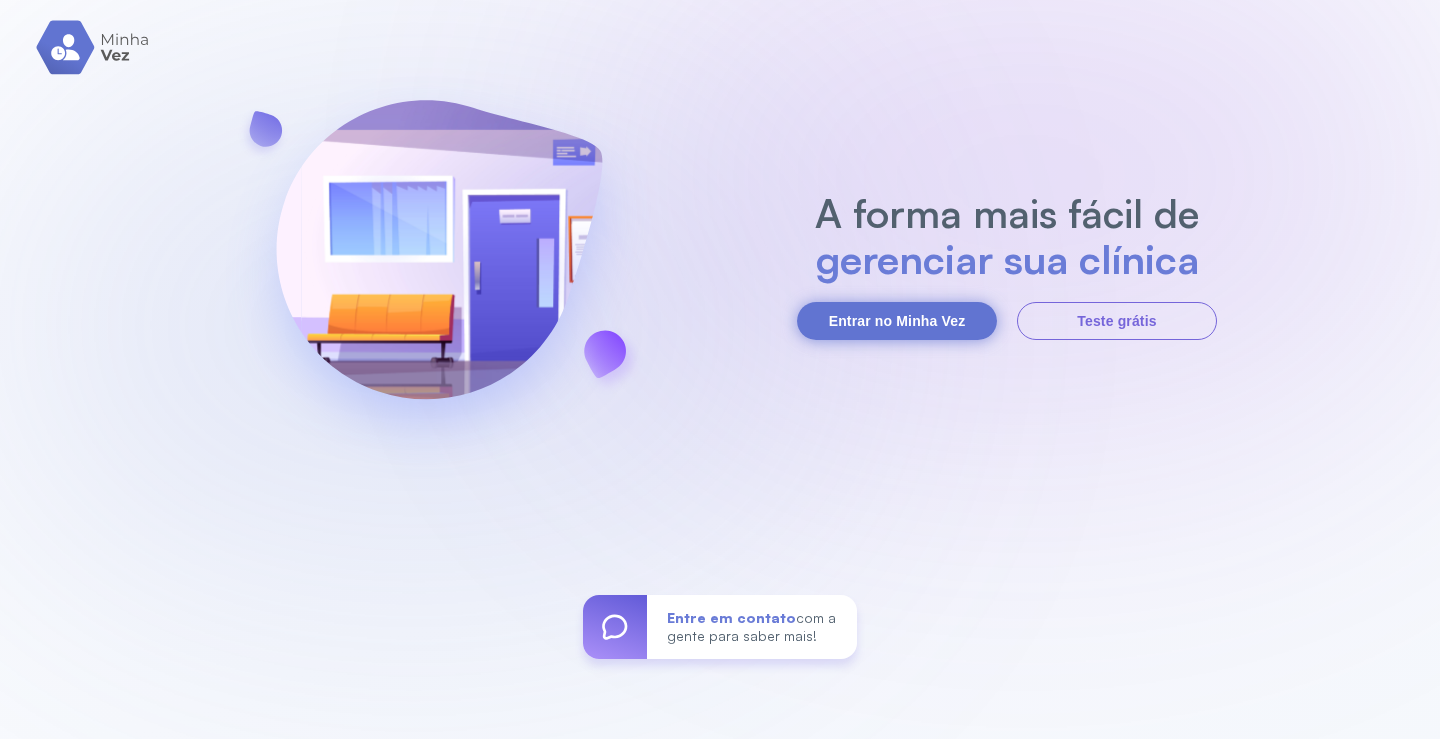 click on "Entrar no Minha Vez" at bounding box center (897, 321) 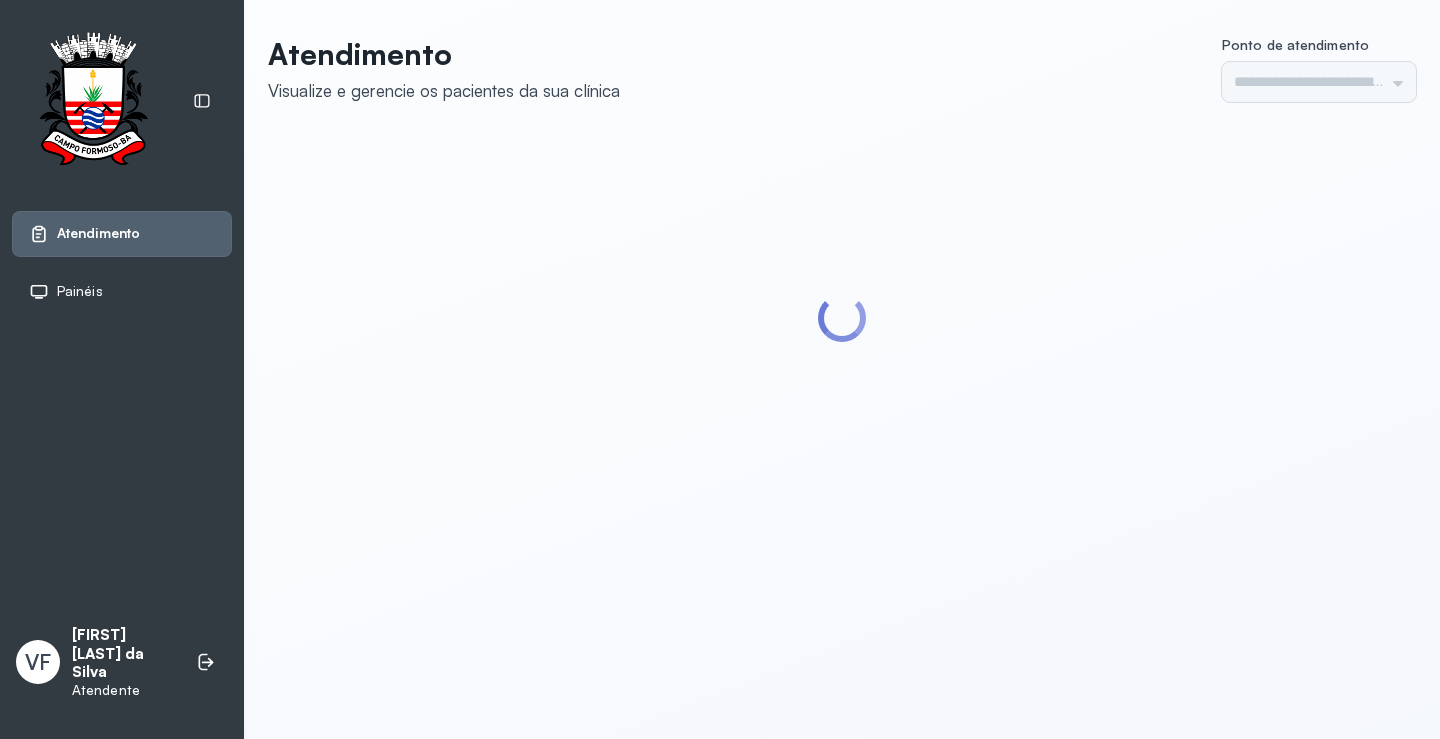 scroll, scrollTop: 0, scrollLeft: 0, axis: both 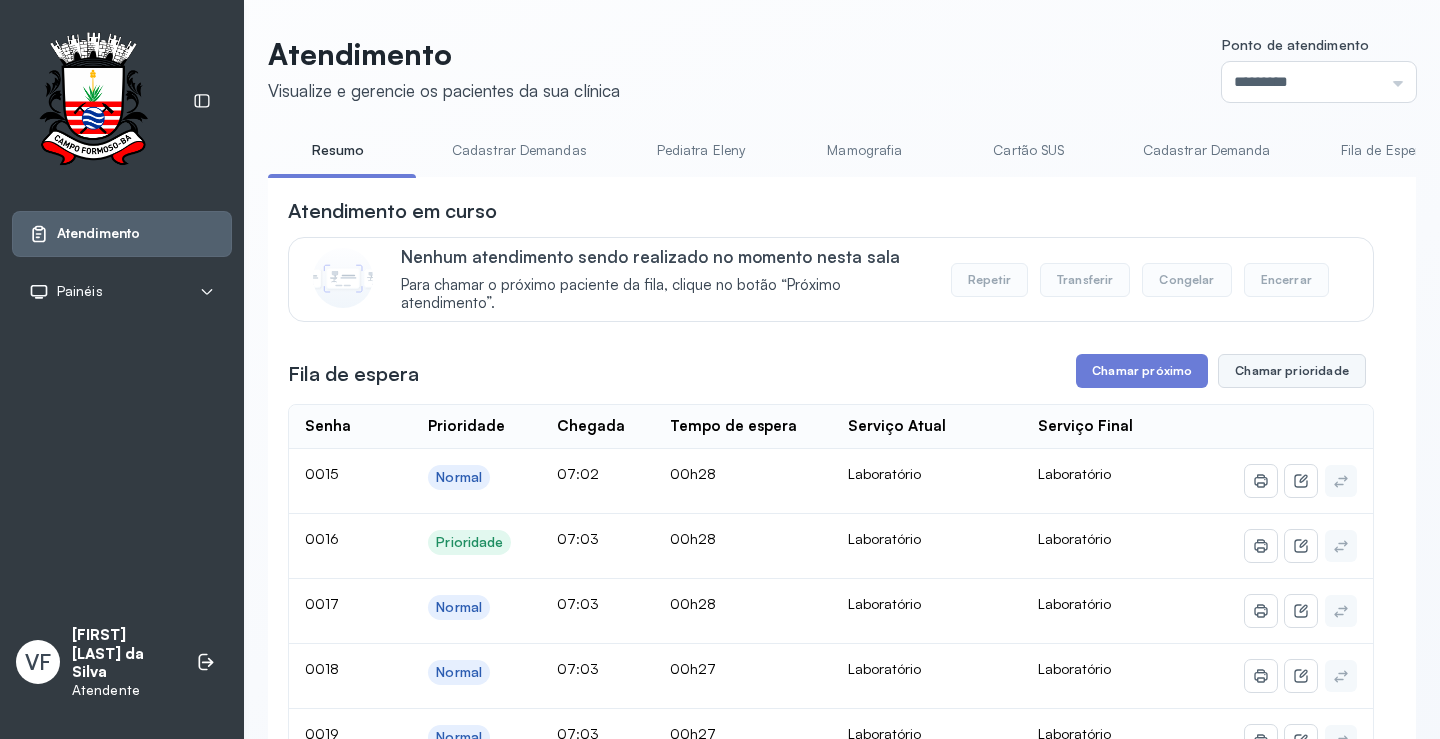 click on "Chamar prioridade" at bounding box center (1292, 371) 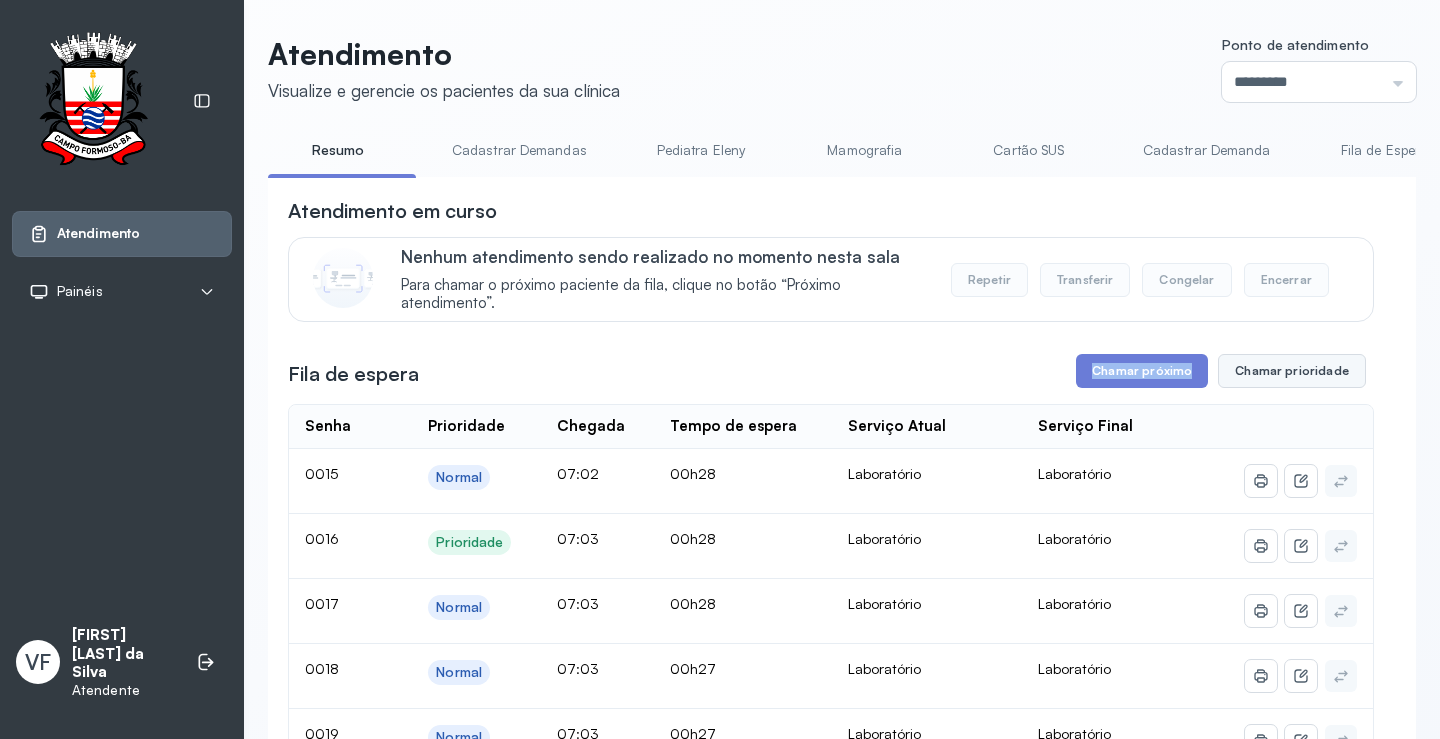 click on "Chamar prioridade" at bounding box center (1292, 371) 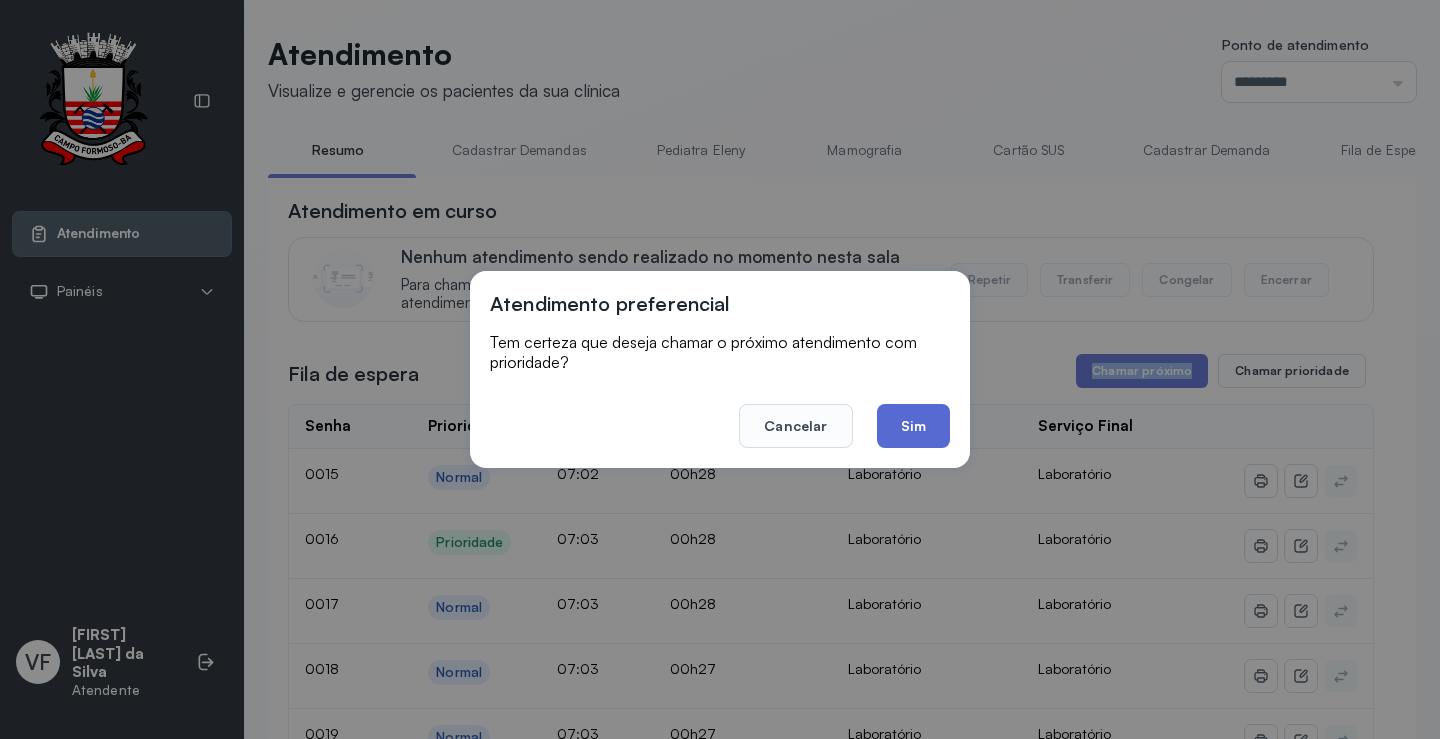 click on "Sim" 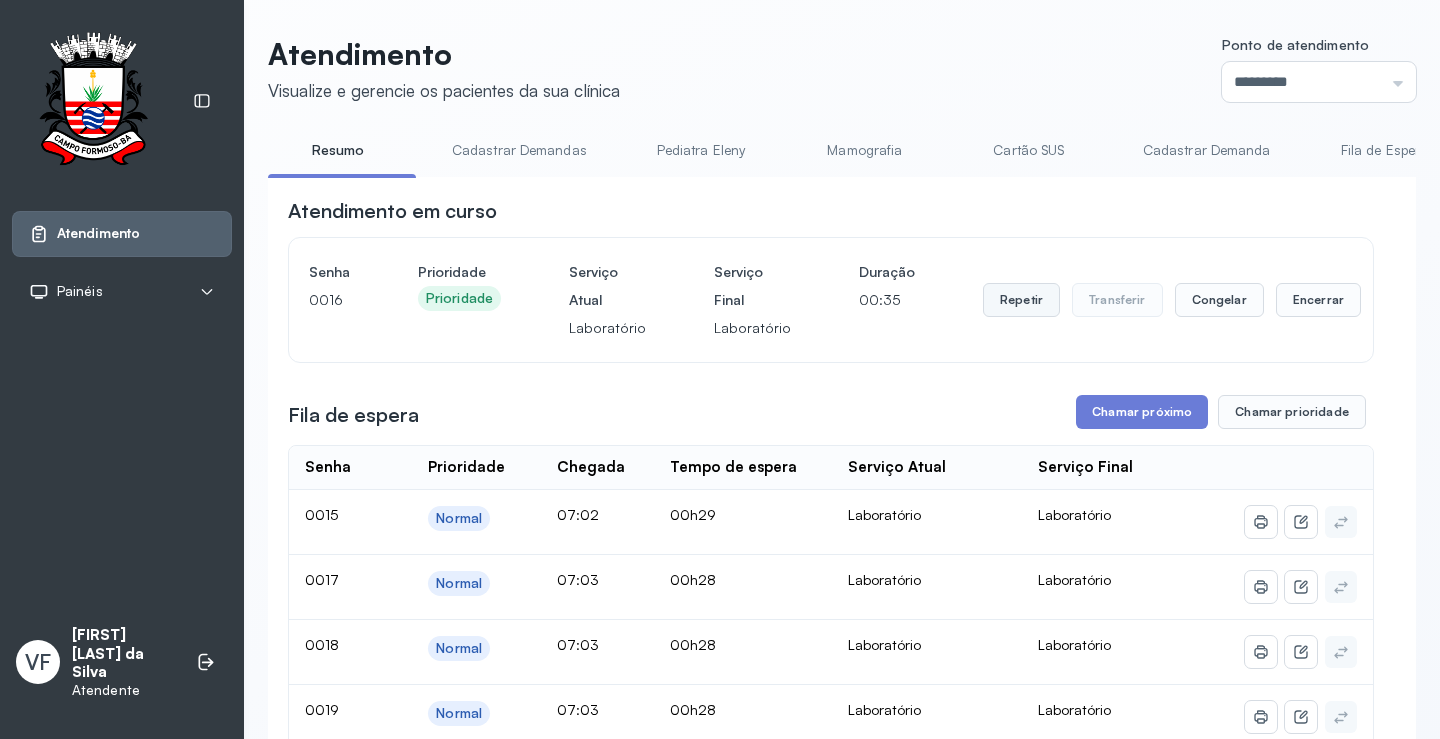 click on "Repetir" at bounding box center [1021, 300] 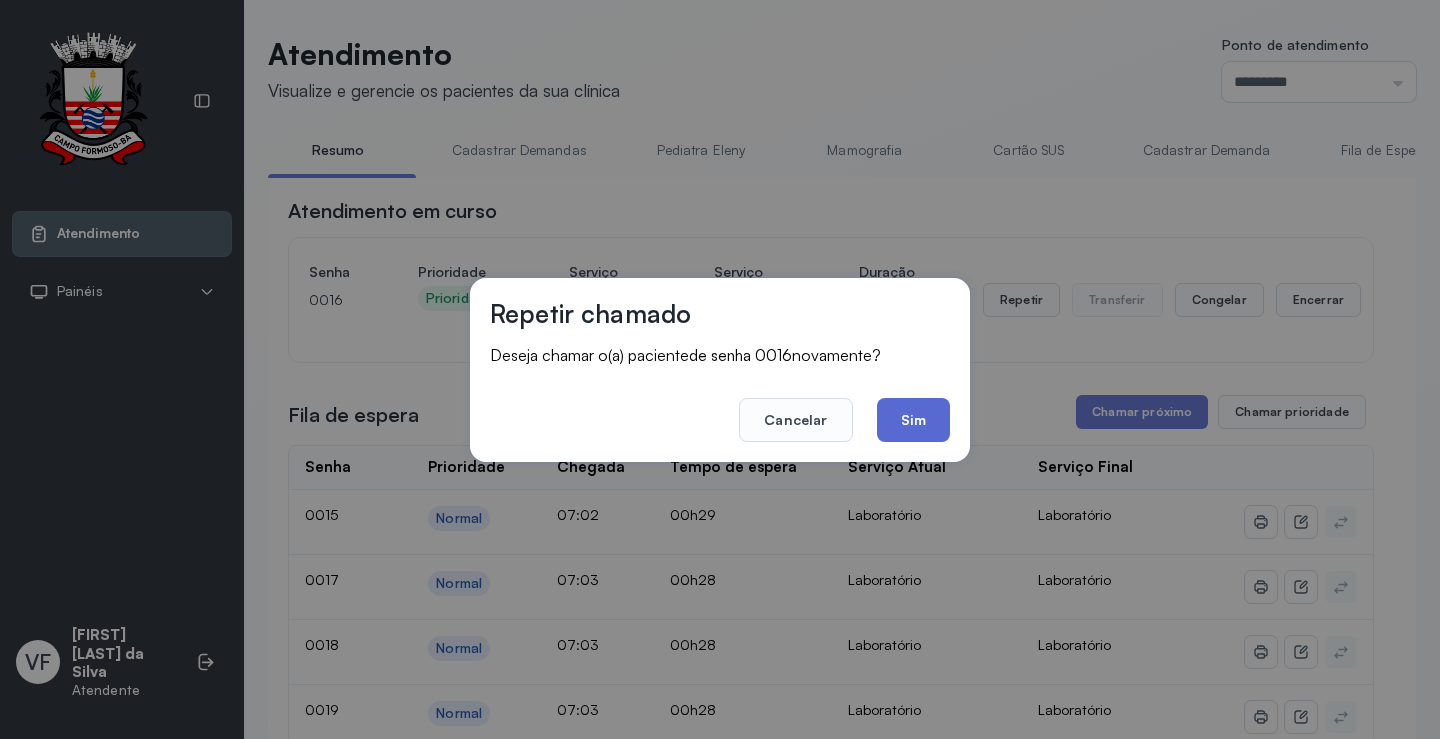 click on "Sim" 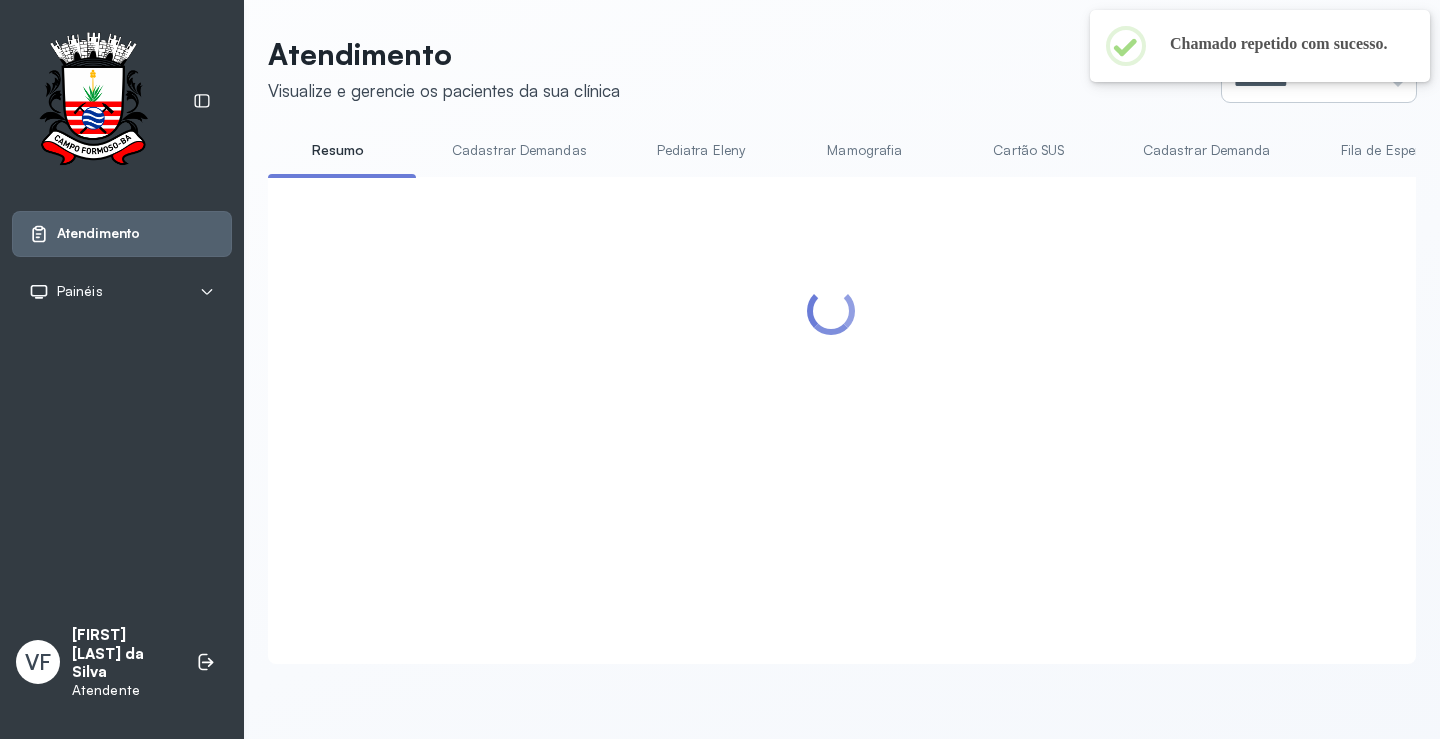 click on "*********" at bounding box center (1319, 82) 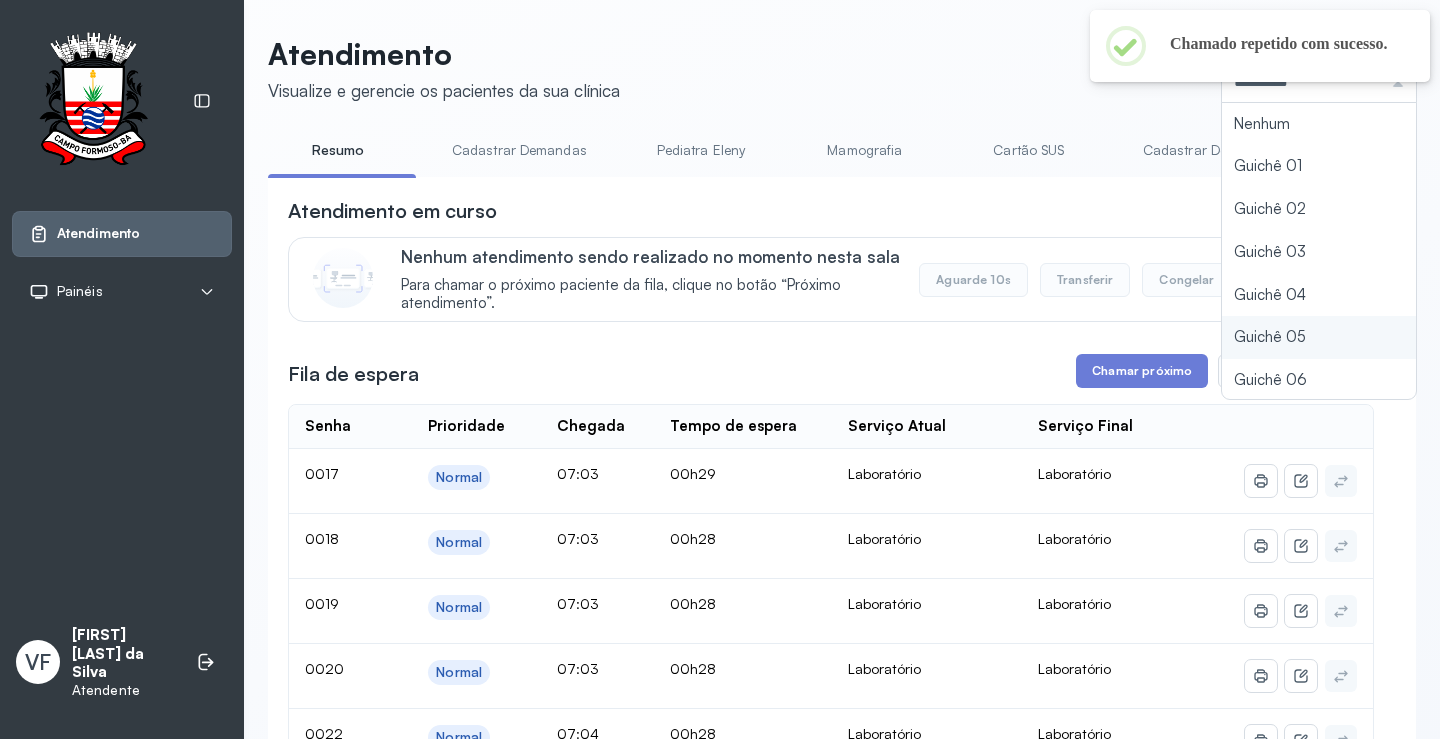 type on "*********" 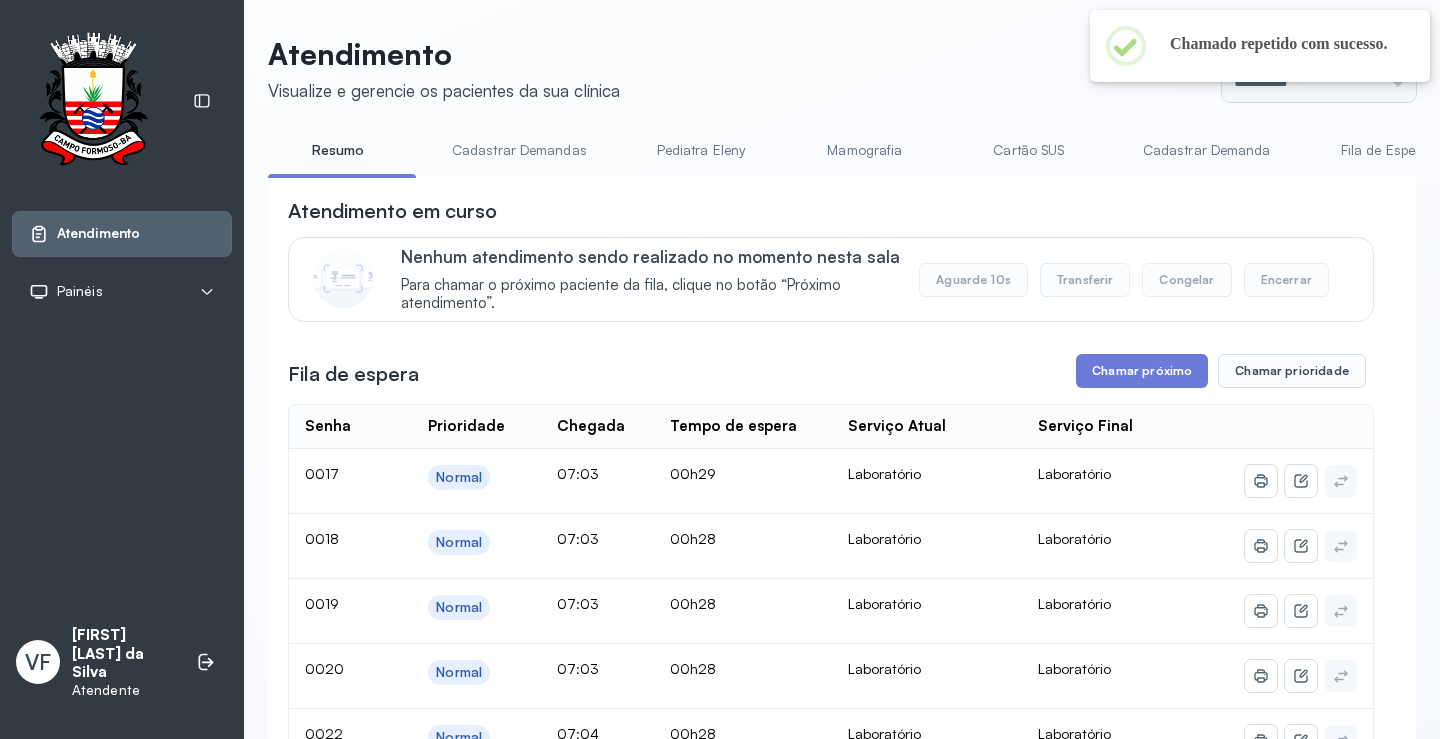 click on "Atendimento Visualize e gerencie os pacientes da sua clínica Ponto de atendimento ********* Nenhum Guichê 01 Guichê 02 Guichê 03 Guichê 04 Guichê 05 Guichê 06 Guichê 07 Guichê 08 Resumo Cadastrar Demandas Pediatra Eleny Mamografia Cartão SUS Cadastrar Demanda Fila de Espera Pediatra Ubaldina Pediatra Hamilton Ortopedista Mauricio Ortopedista Ramon Ginecologista Luana Ginecologista Amilton Endocrinologista Poliercio Endocrinologista Washington Obstetra Nefrologista Laboratório Atendimento em curso Nenhum atendimento sendo realizado no momento nesta sala Para chamar o próximo paciente da fila, clique no botão “Próximo atendimento”. Aguarde 10s Transferir Congelar Encerrar Fila de espera Chamar próximo Chamar prioridade Senha    Prioridade  Chegada  Tempo de espera  Serviço Atual  Serviço Final    0017 Normal 07:03 00h29 Laboratório Laboratório 0018 Normal 07:03 00h28 Laboratório Laboratório 0019 Normal 07:03 00h28 Laboratório Laboratório 0020 Normal 07:03 00h28 Laboratório 0022 07:04" 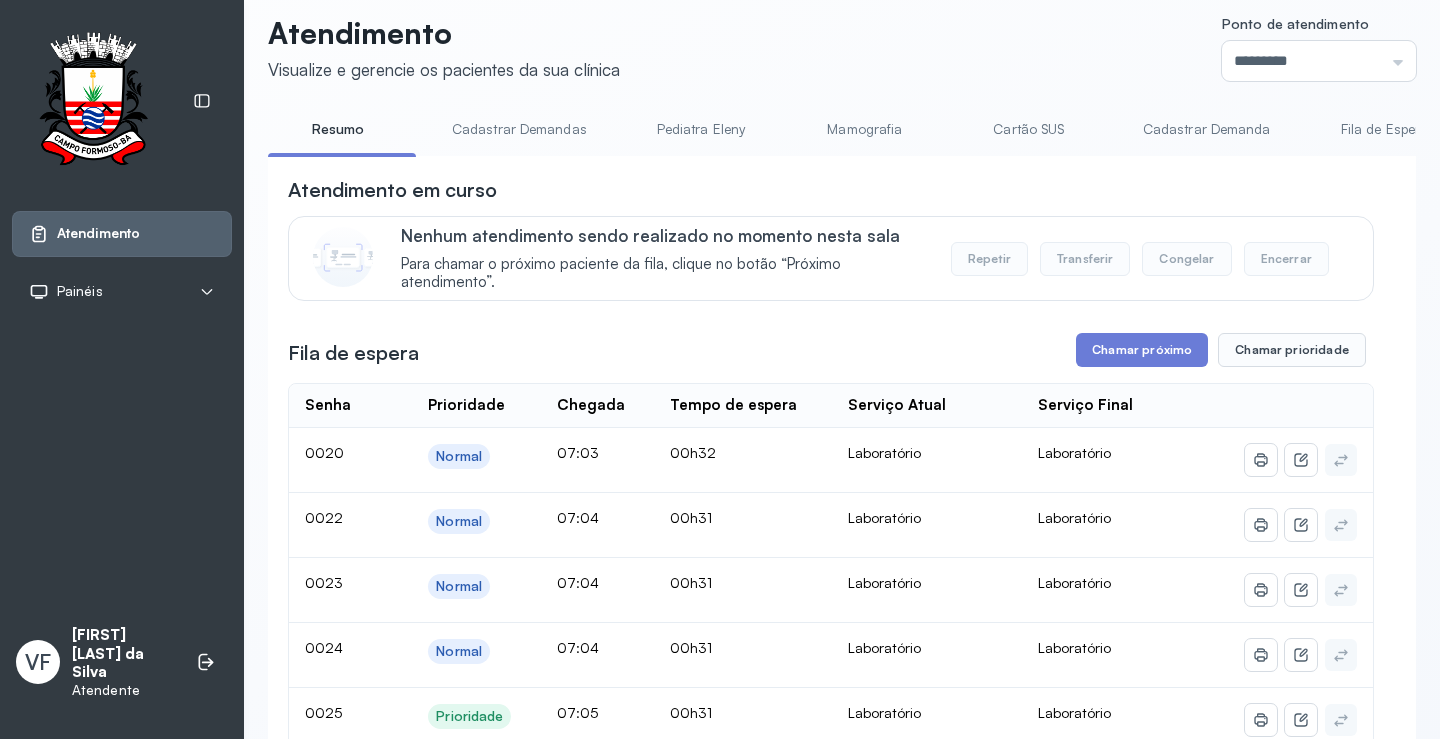 scroll, scrollTop: 0, scrollLeft: 0, axis: both 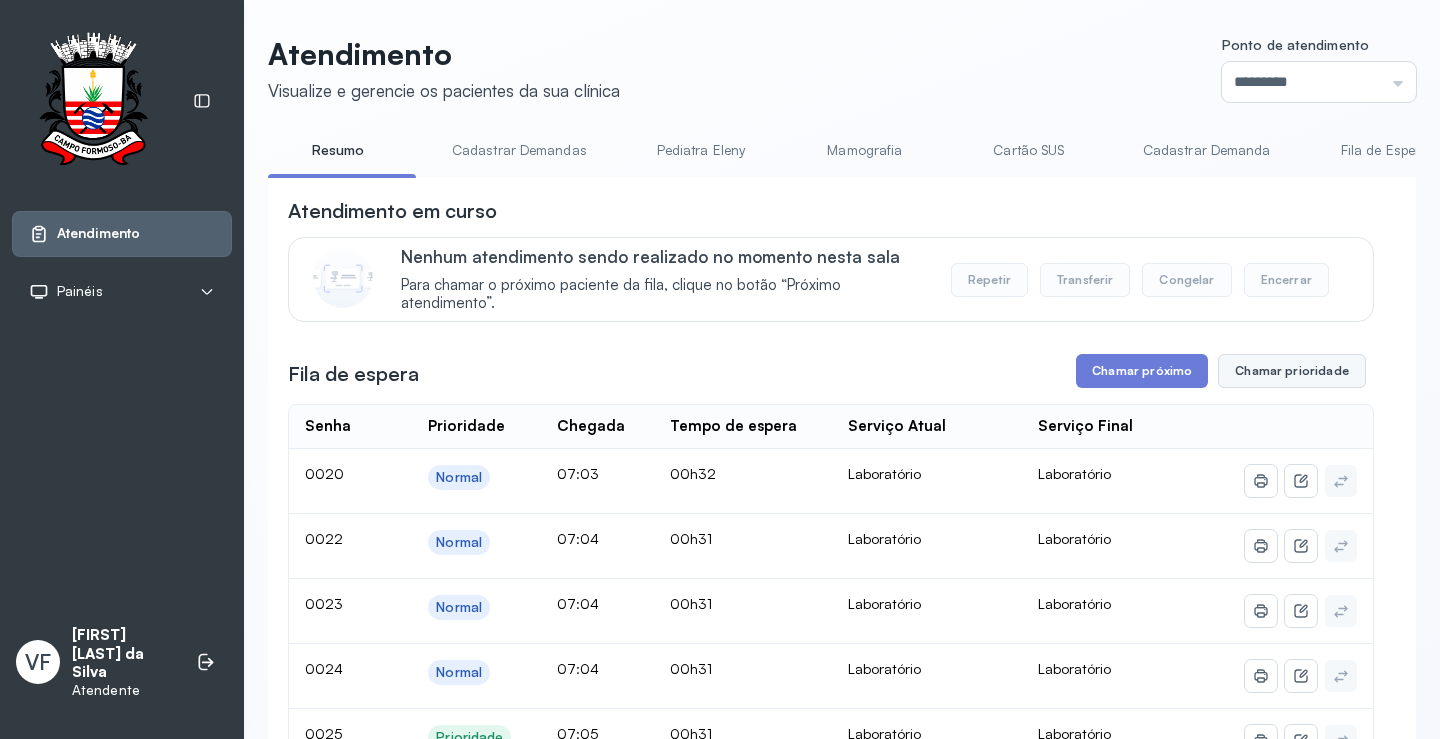 click on "Chamar prioridade" at bounding box center (1292, 371) 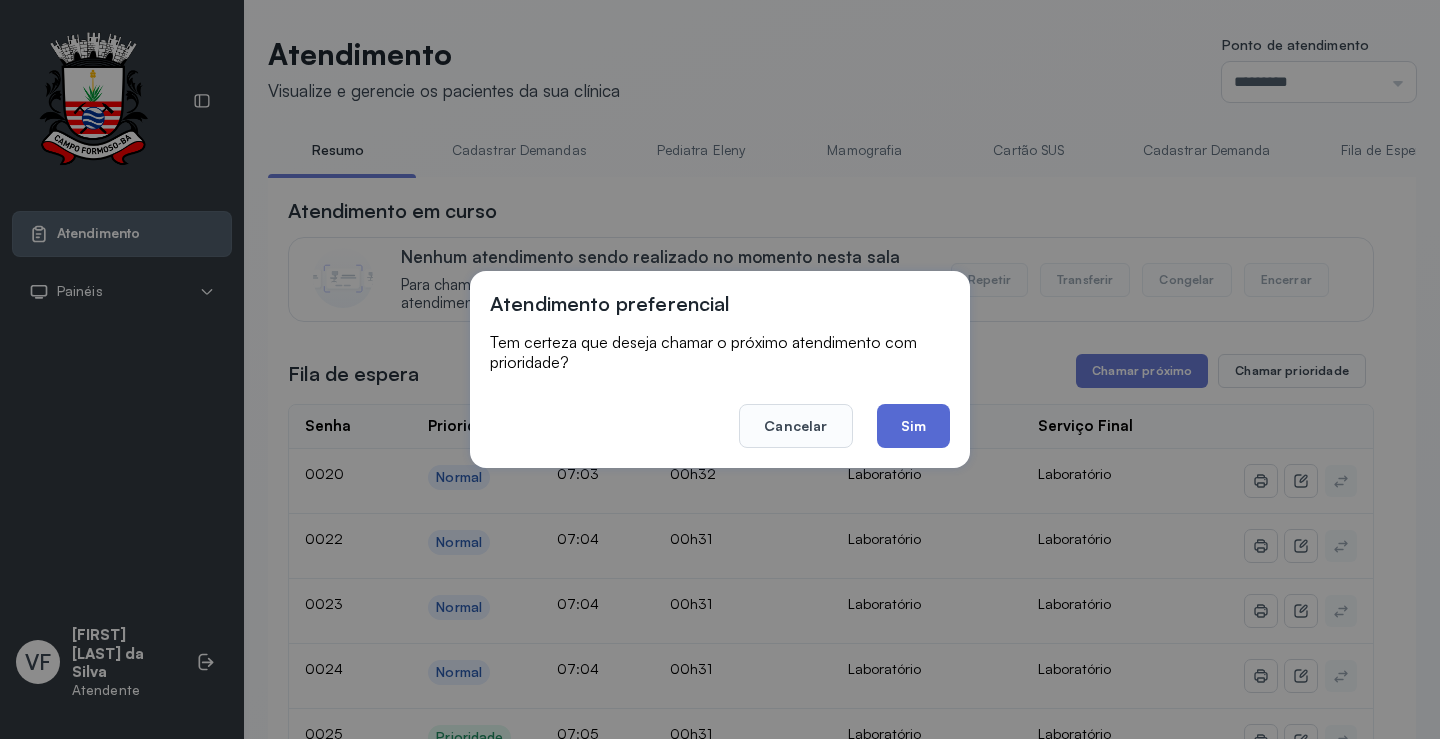 click on "Sim" 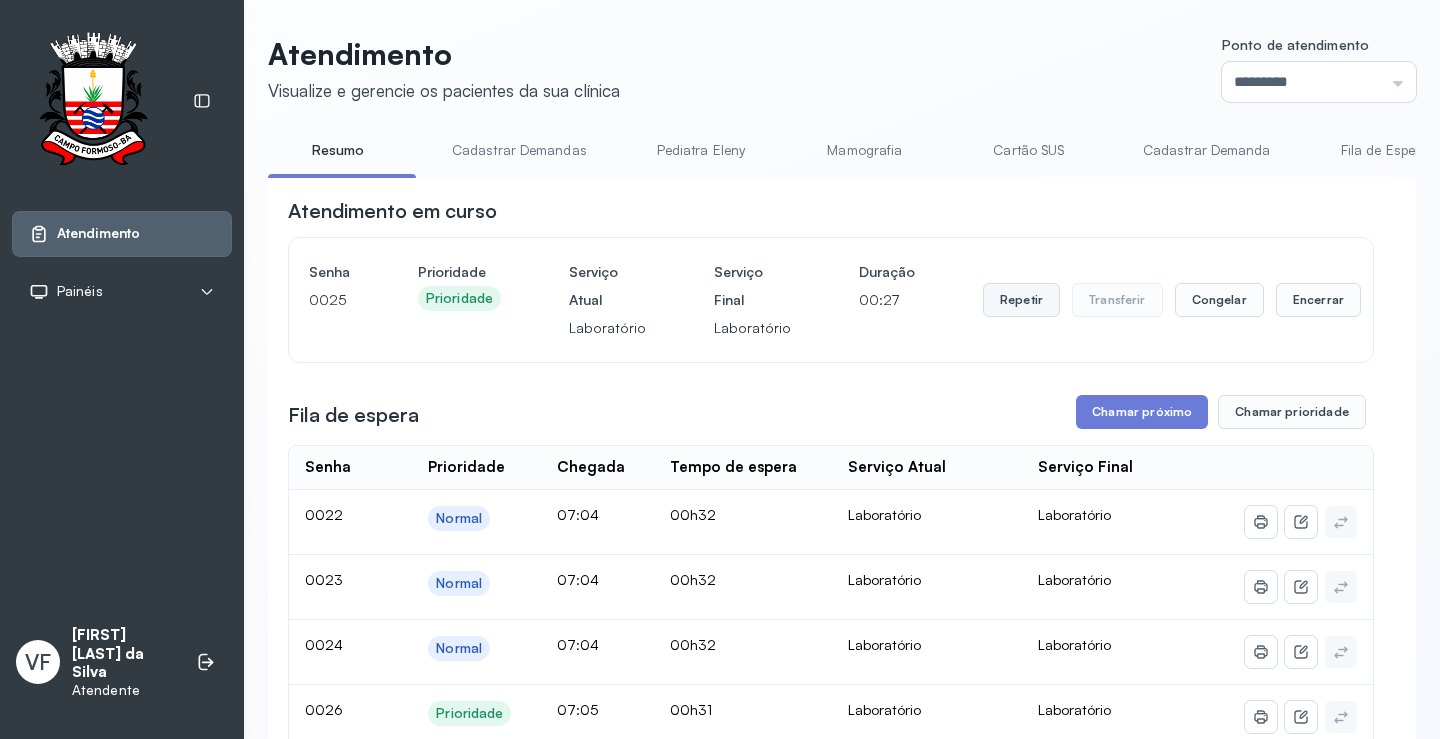 click on "Repetir" at bounding box center (1021, 300) 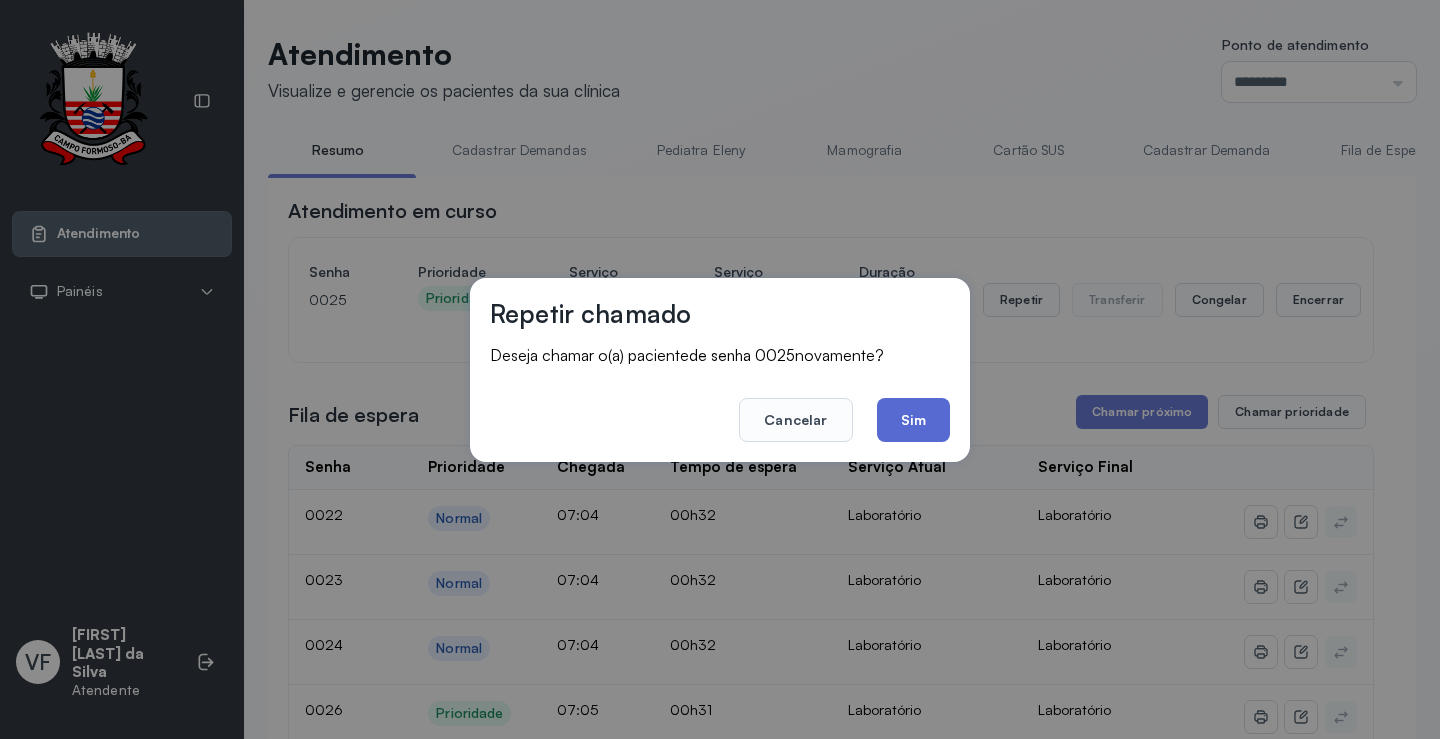 click on "Sim" 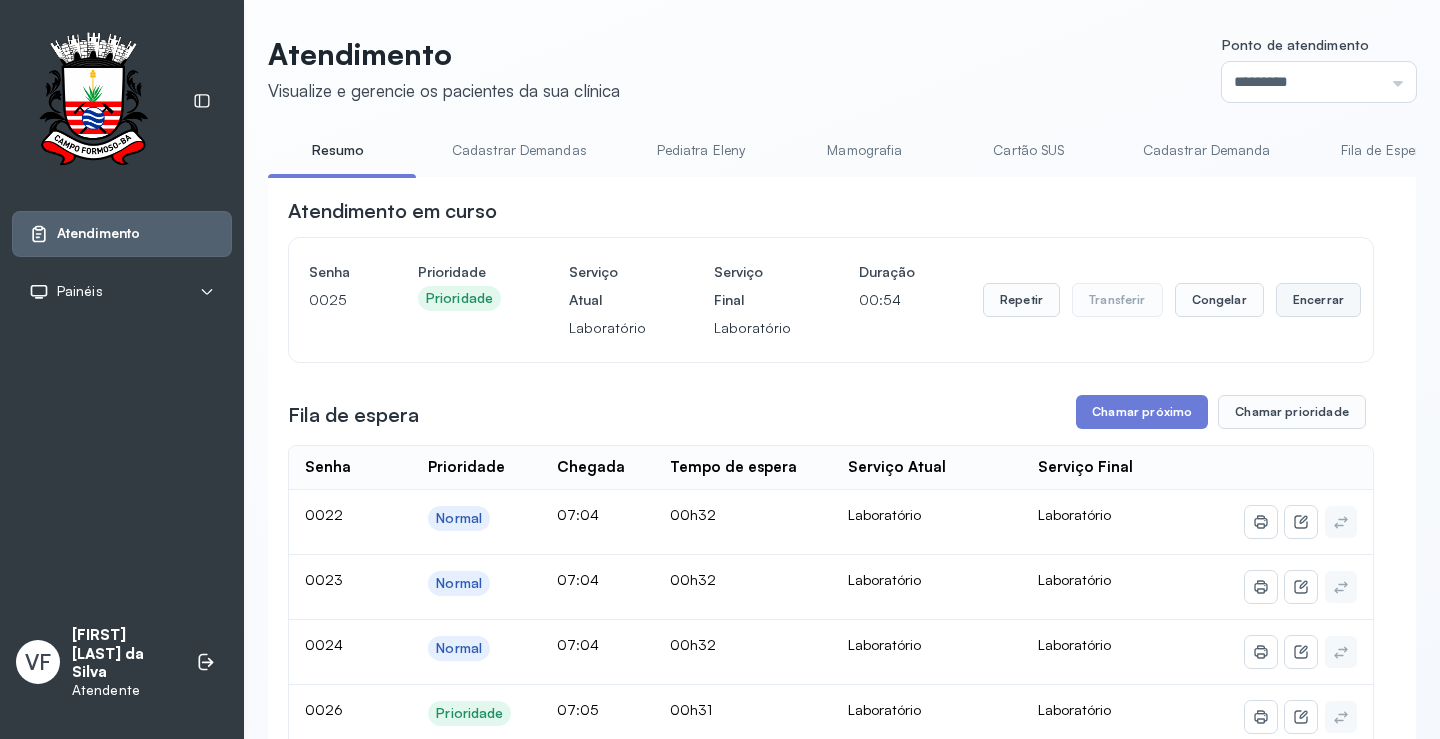 click on "Encerrar" at bounding box center (1318, 300) 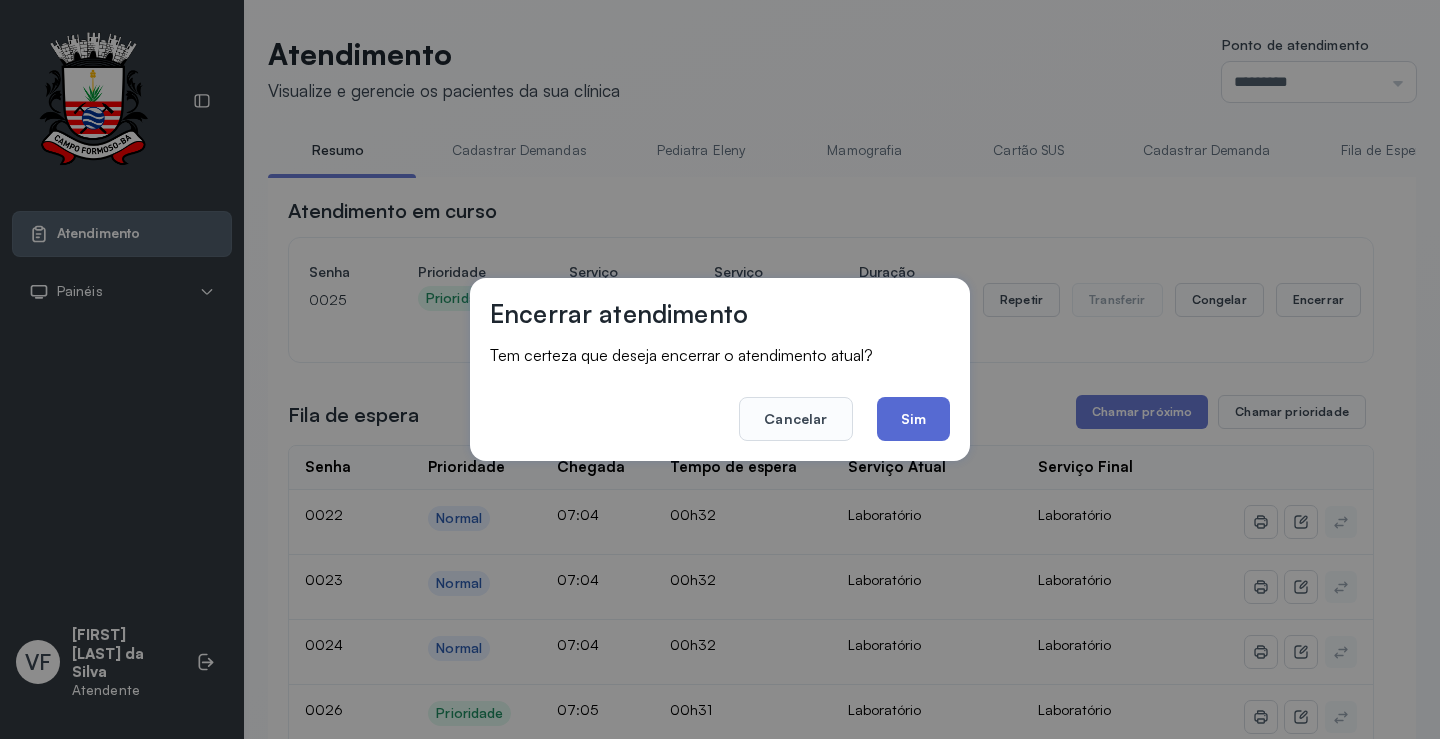click on "Sim" 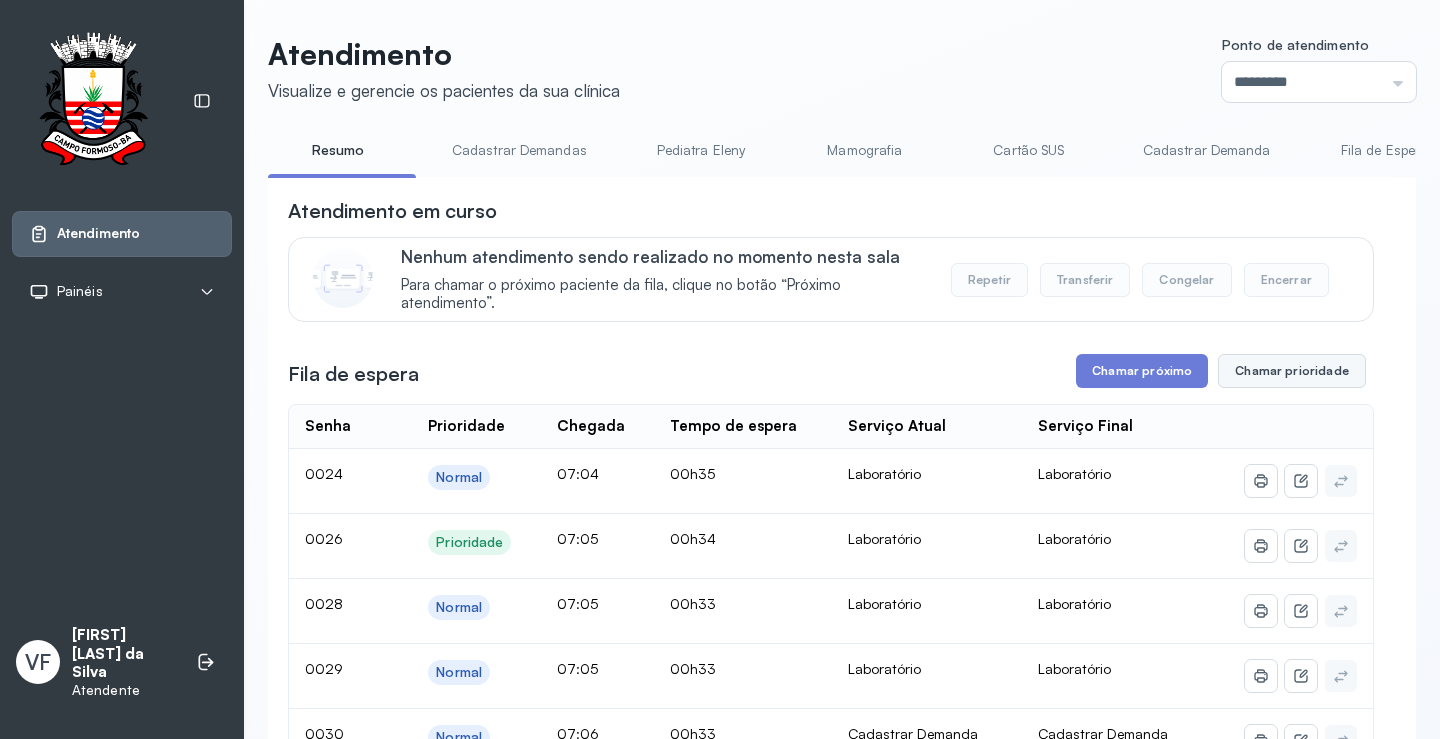 click on "Chamar prioridade" at bounding box center (1292, 371) 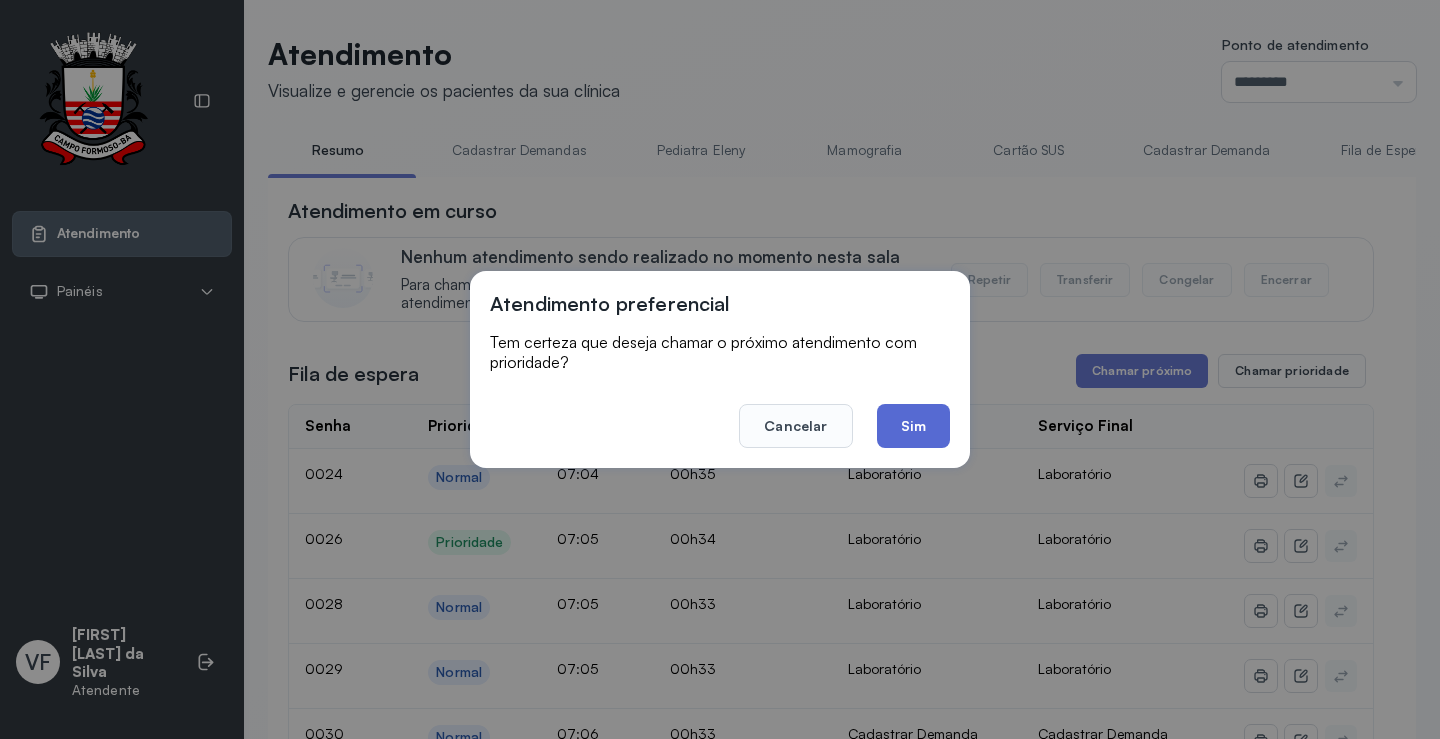 click on "Sim" 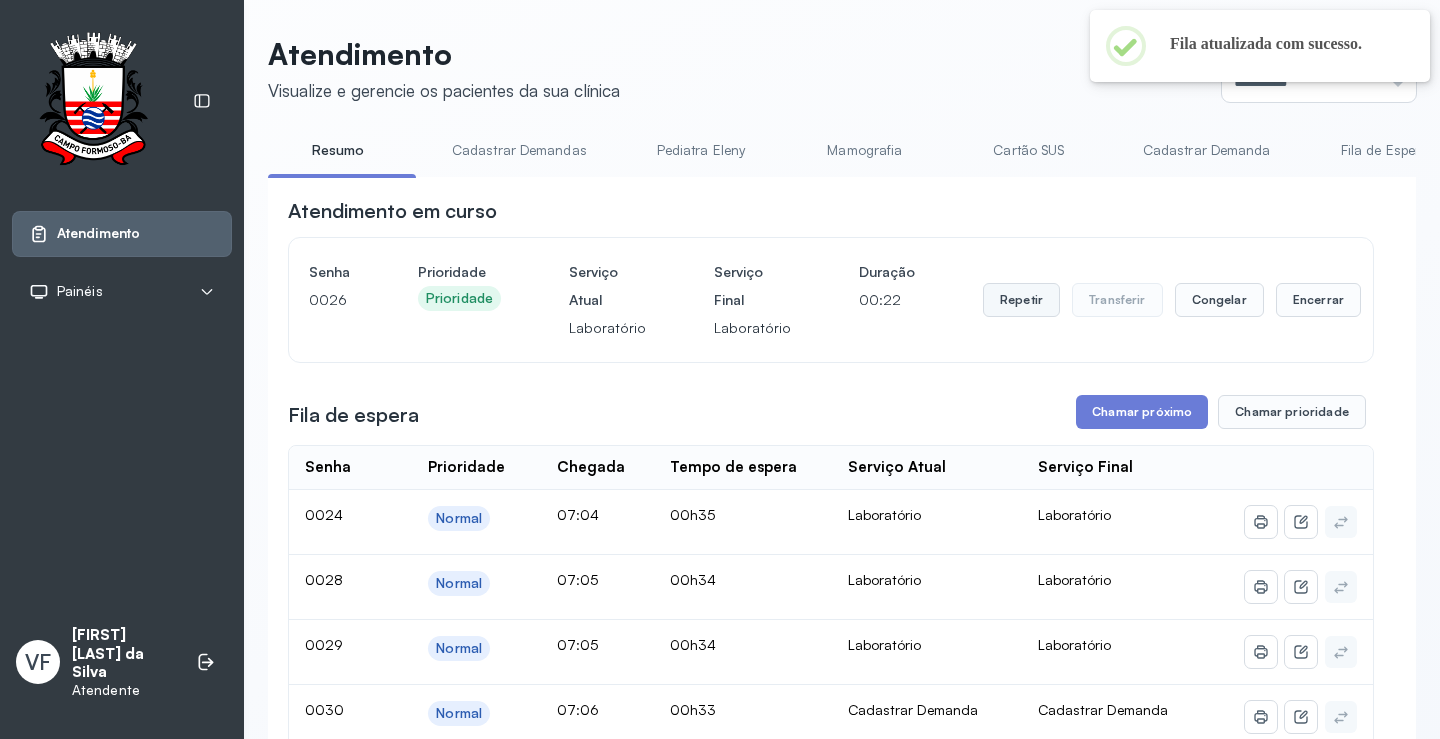 click on "Repetir" at bounding box center (1021, 300) 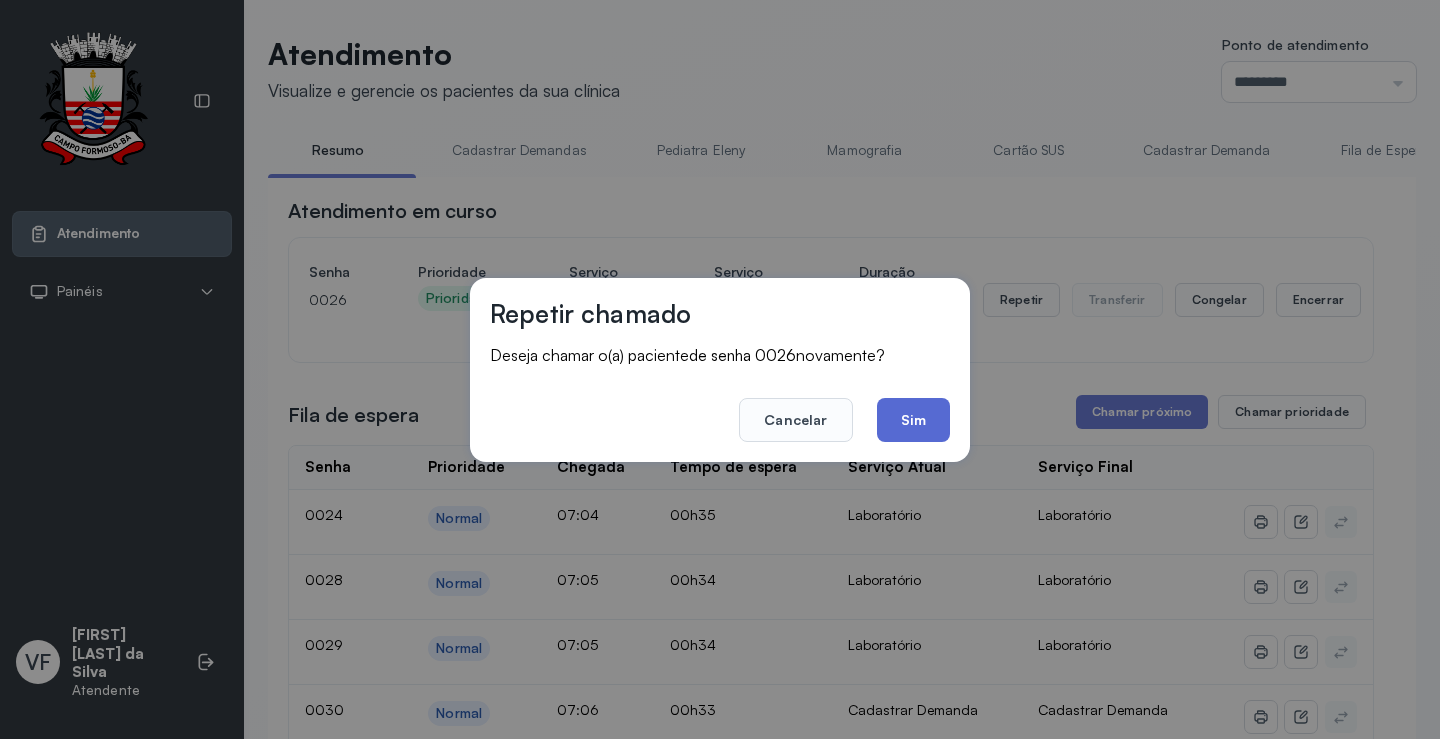 click on "Sim" 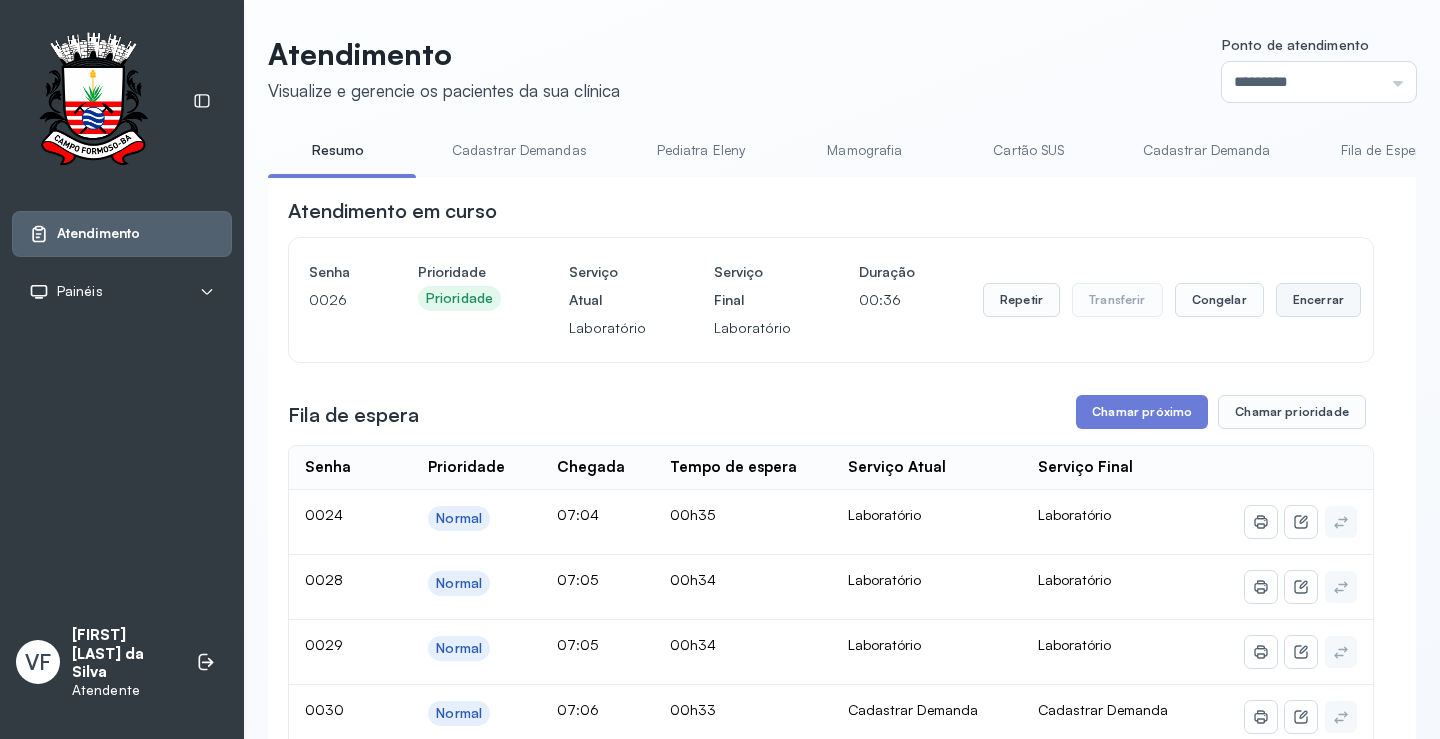 click on "Encerrar" at bounding box center (1318, 300) 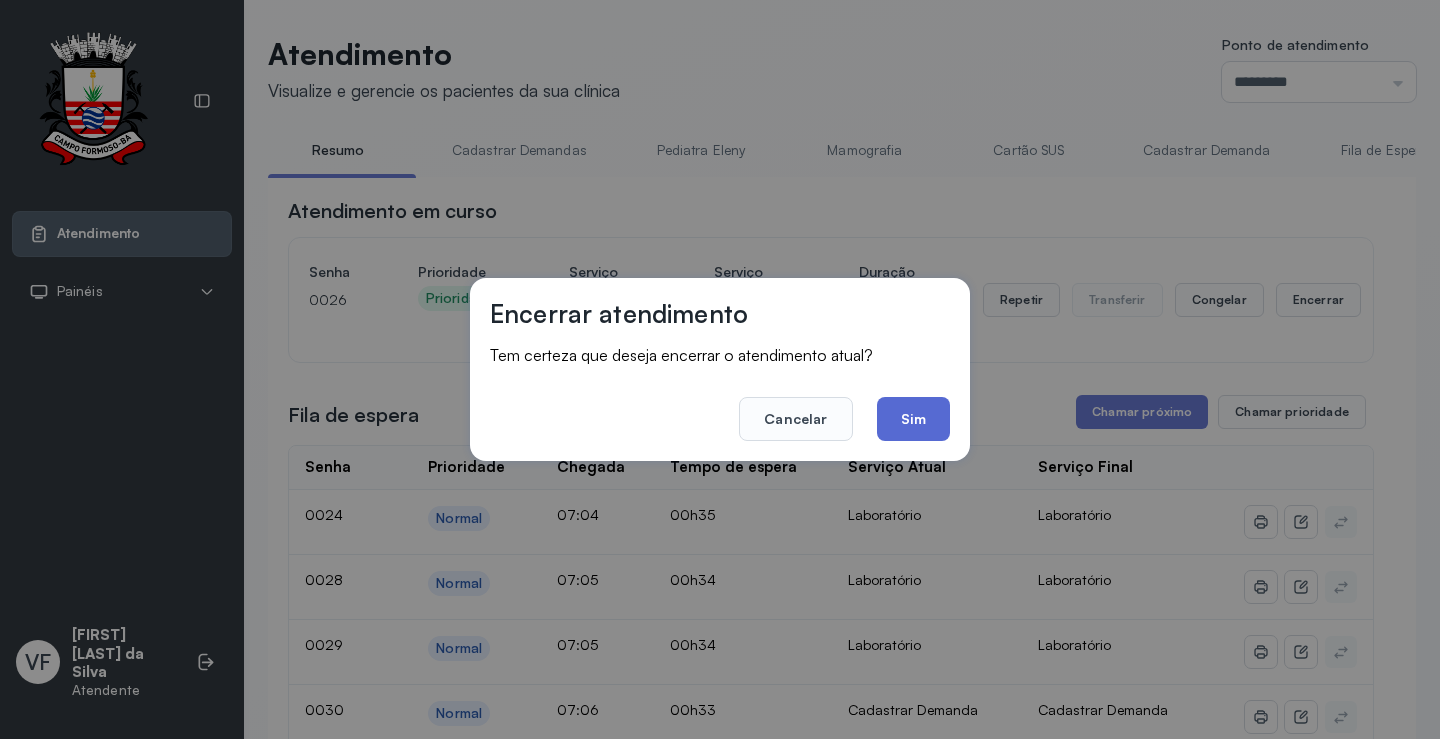 click on "Sim" 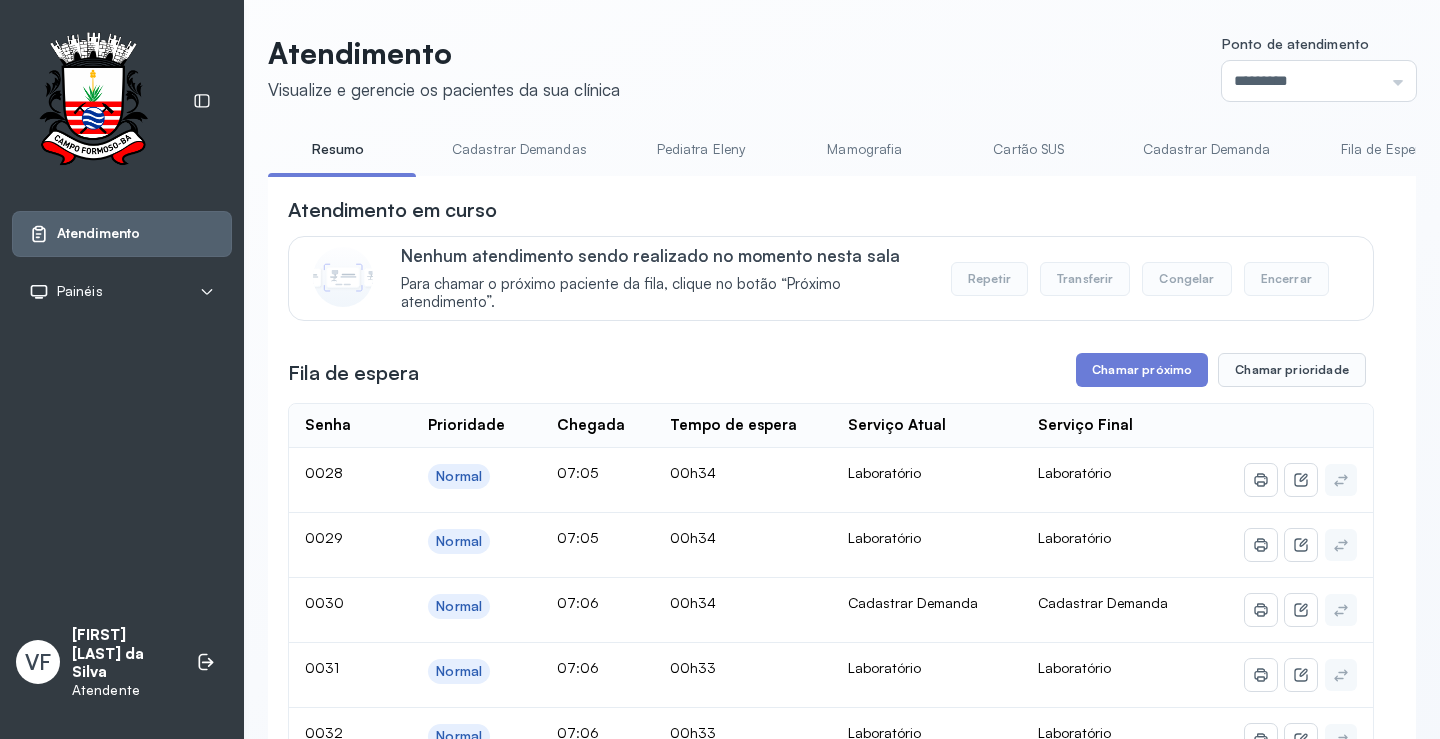 scroll, scrollTop: 0, scrollLeft: 0, axis: both 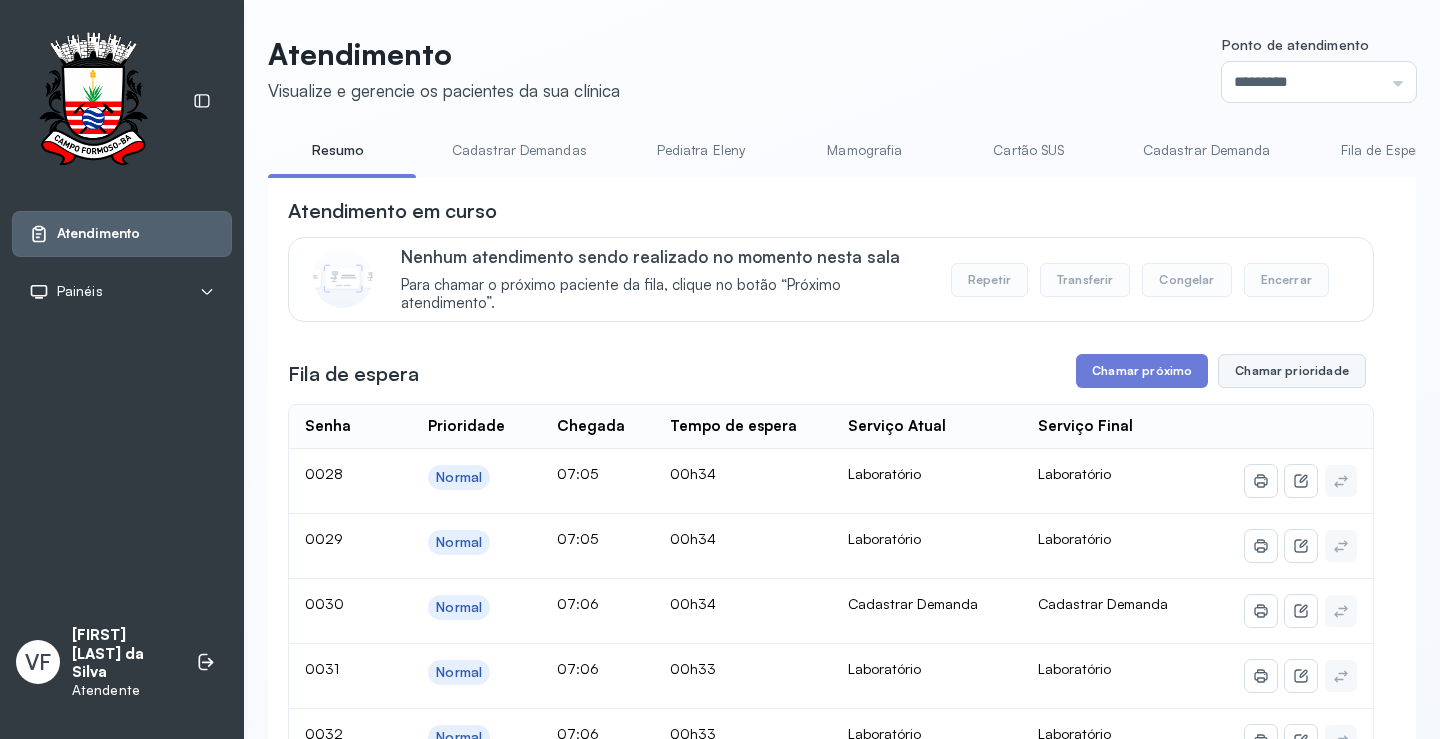 click on "Chamar prioridade" at bounding box center [1292, 371] 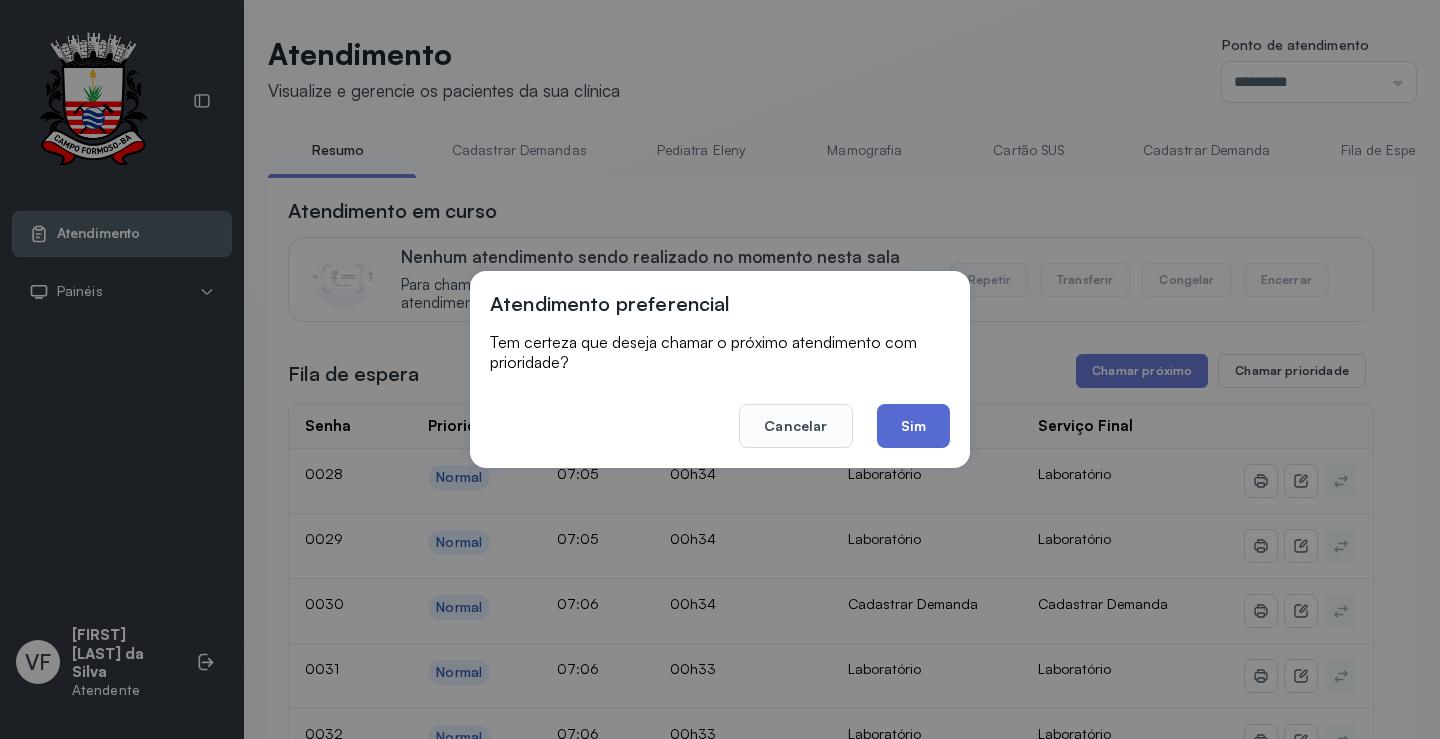 click on "Sim" 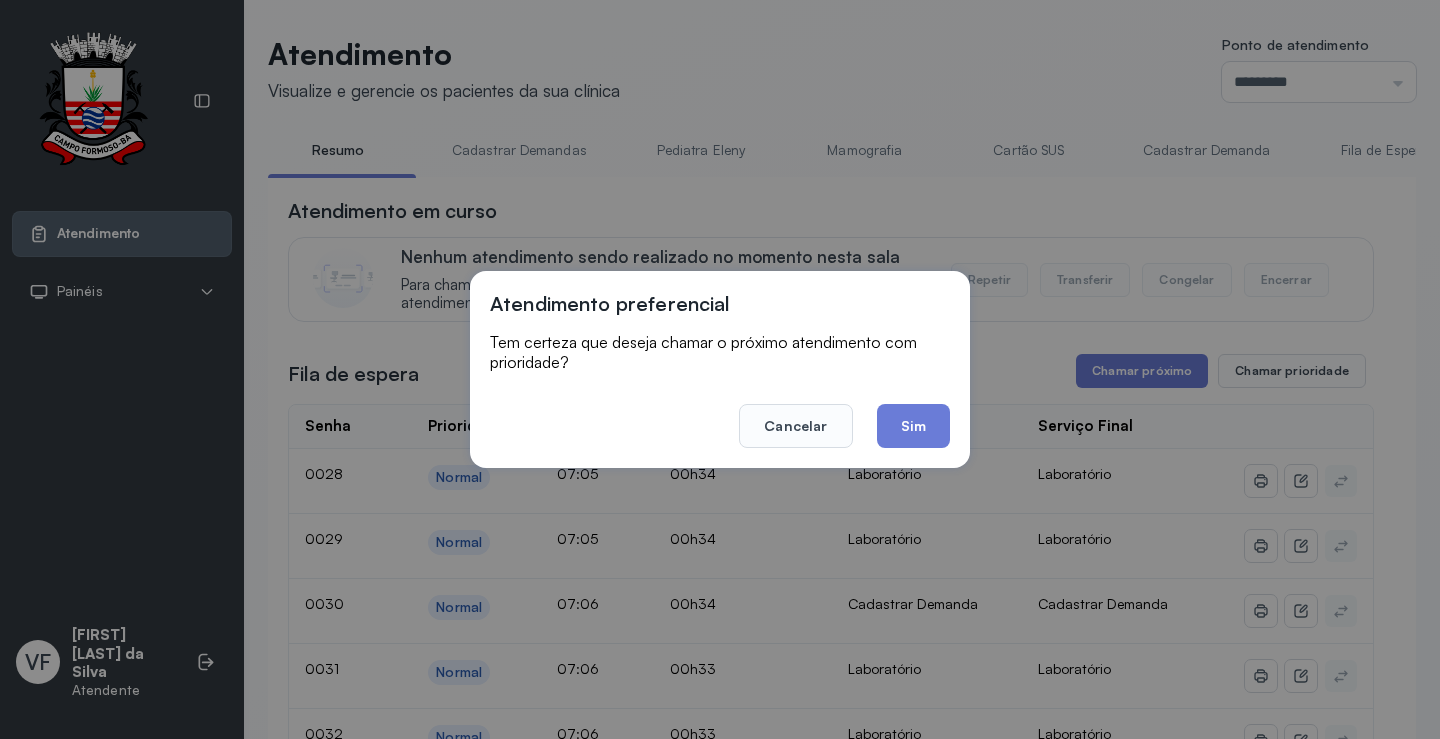 click on "Atendimento em curso Nenhum atendimento sendo realizado no momento nesta sala Para chamar o próximo paciente da fila, clique no botão “Próximo atendimento”. Repetir Transferir Congelar Encerrar Fila de espera Chamar próximo Chamar prioridade Atendimento preferencial Tem certeza que deseja chamar o próximo atendimento com prioridade? Cancelar Sim Senha    Prioridade  Chegada  Tempo de espera  Serviço Atual  Serviço Final    0028 Normal 07:05 00h34 Laboratório Laboratório 0029 Normal 07:05 00h34 Laboratório Laboratório 0030 Normal 07:06 00h34 Cadastrar Demanda Cadastrar Demanda 0031 Normal 07:06 00h33 Laboratório Laboratório 0032 Normal 07:06 00h33 Laboratório Laboratório 0033 Normal 07:06 00h33 Cadastrar Demanda Cadastrar Demanda 0034 Normal 07:07 00h32 Cadastrar Demanda Cadastrar Demanda 0036 Normal 07:07 00h32 Laboratório Laboratório 0038 Normal 07:08 00h32 Laboratório Laboratório 0039 Normal 07:09 00h31 Laboratório Laboratório 0040 Normal 07:09 00h31 Laboratório Laboratório 0041 |" at bounding box center (831, 1658) 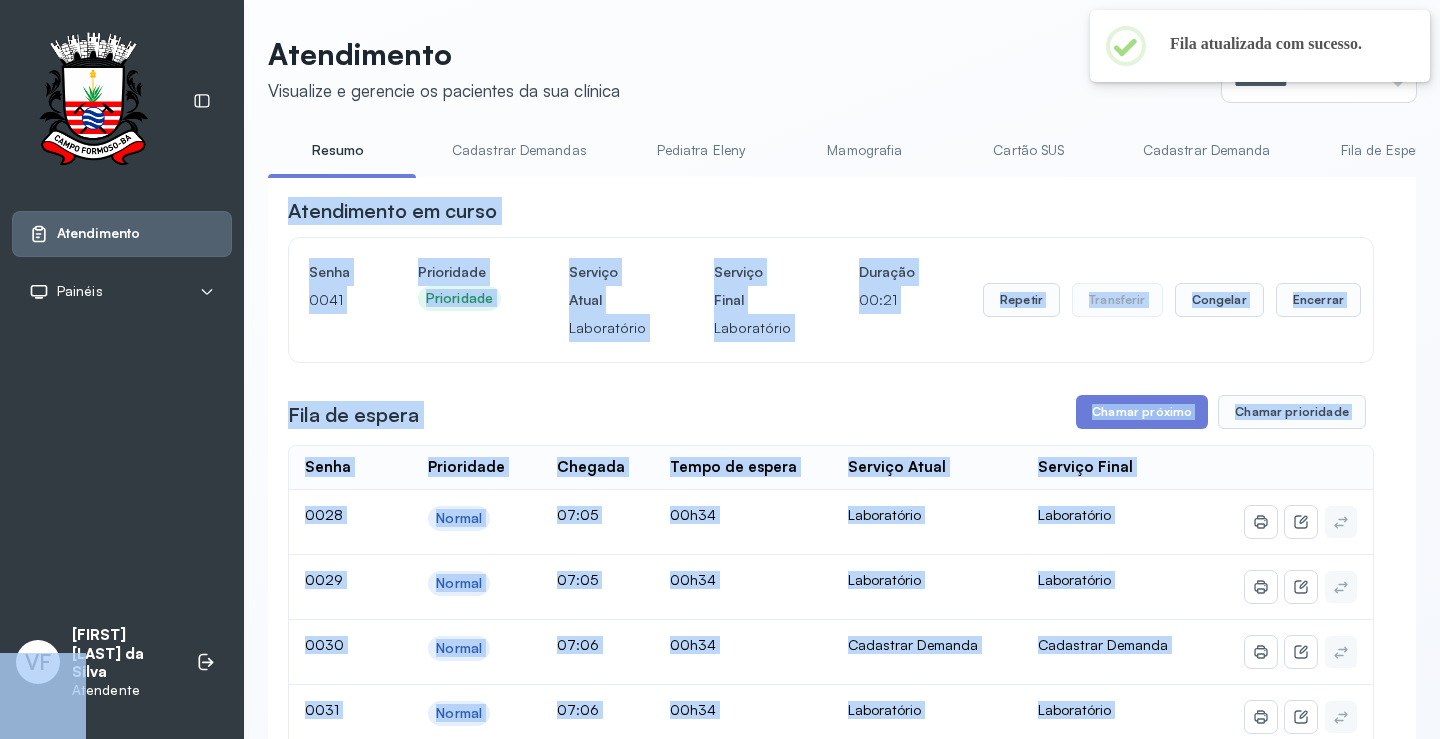 click on "Atendimento em curso Senha 0041 Prioridade Prioridade Serviço Atual Laboratório Serviço Final Laboratório Duração 00:21 Repetir Transferir Congelar Encerrar Fila de espera Chamar próximo Chamar prioridade Senha    Prioridade  Chegada  Tempo de espera  Serviço Atual  Serviço Final    0028 Normal 07:05 00h34 Laboratório Laboratório 0029 Normal 07:05 00h34 Laboratório Laboratório 0030 Normal 07:06 00h34 Cadastrar Demanda Cadastrar Demanda 0031 Normal 07:06 00h34 Laboratório Laboratório 0032 Normal 07:06 00h34 Laboratório Laboratório 0033 Normal 07:06 00h33 Cadastrar Demanda Cadastrar Demanda 0034 Normal 07:07 00h33 Cadastrar Demanda Cadastrar Demanda 0036 Normal 07:07 00h32 Laboratório Laboratório 0038 Normal 07:08 00h32 Laboratório Laboratório 0039 Normal 07:09 00h31 Laboratório Laboratório 0040 Normal 07:09 00h31 Laboratório Laboratório 0042 Normal 07:09 00h30 Cadastrar Demanda Cadastrar Demanda 0043 Normal 07:10 00h30 Laboratório Laboratório 0044 Normal 07:10 00h30 Cadastrar Demanda" at bounding box center (831, 1616) 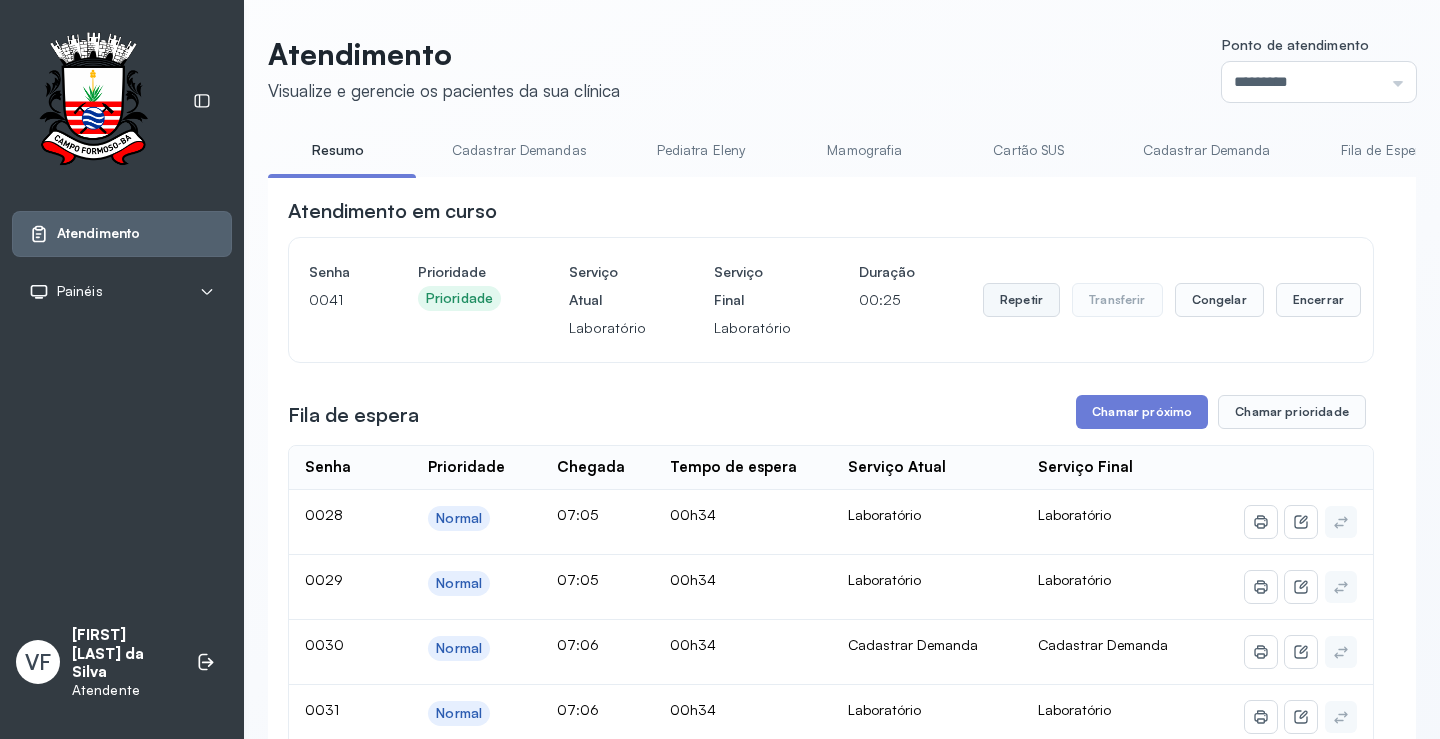 click on "Repetir" at bounding box center [1021, 300] 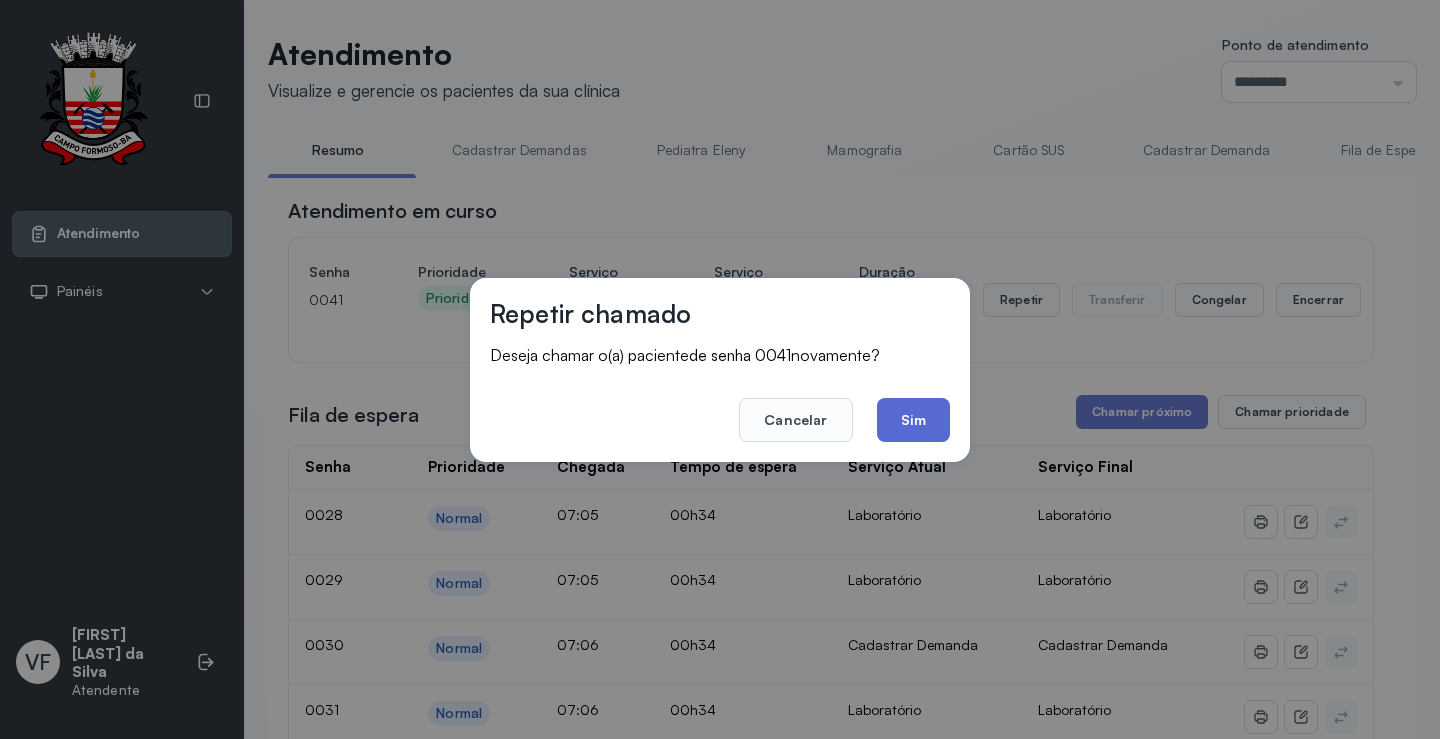 click on "Sim" 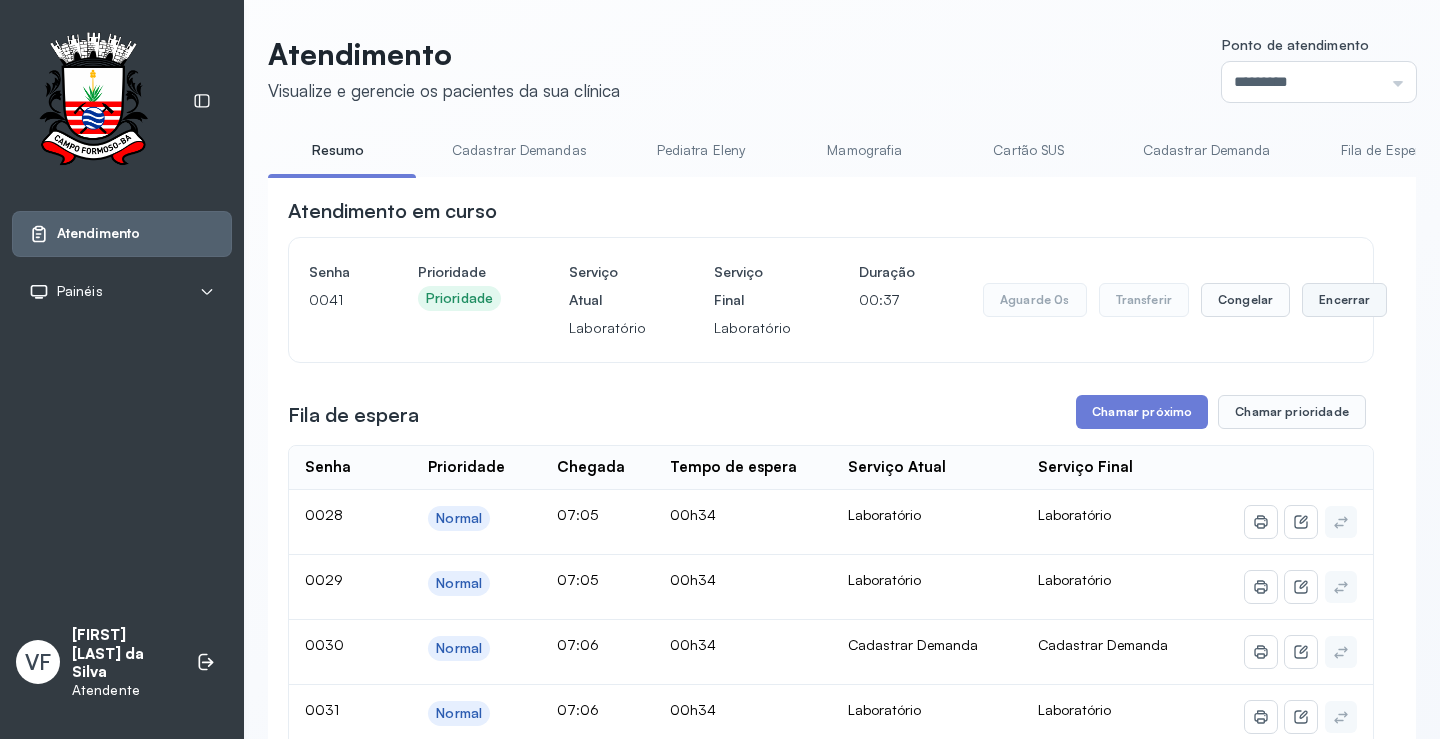 click on "Encerrar" at bounding box center [1344, 300] 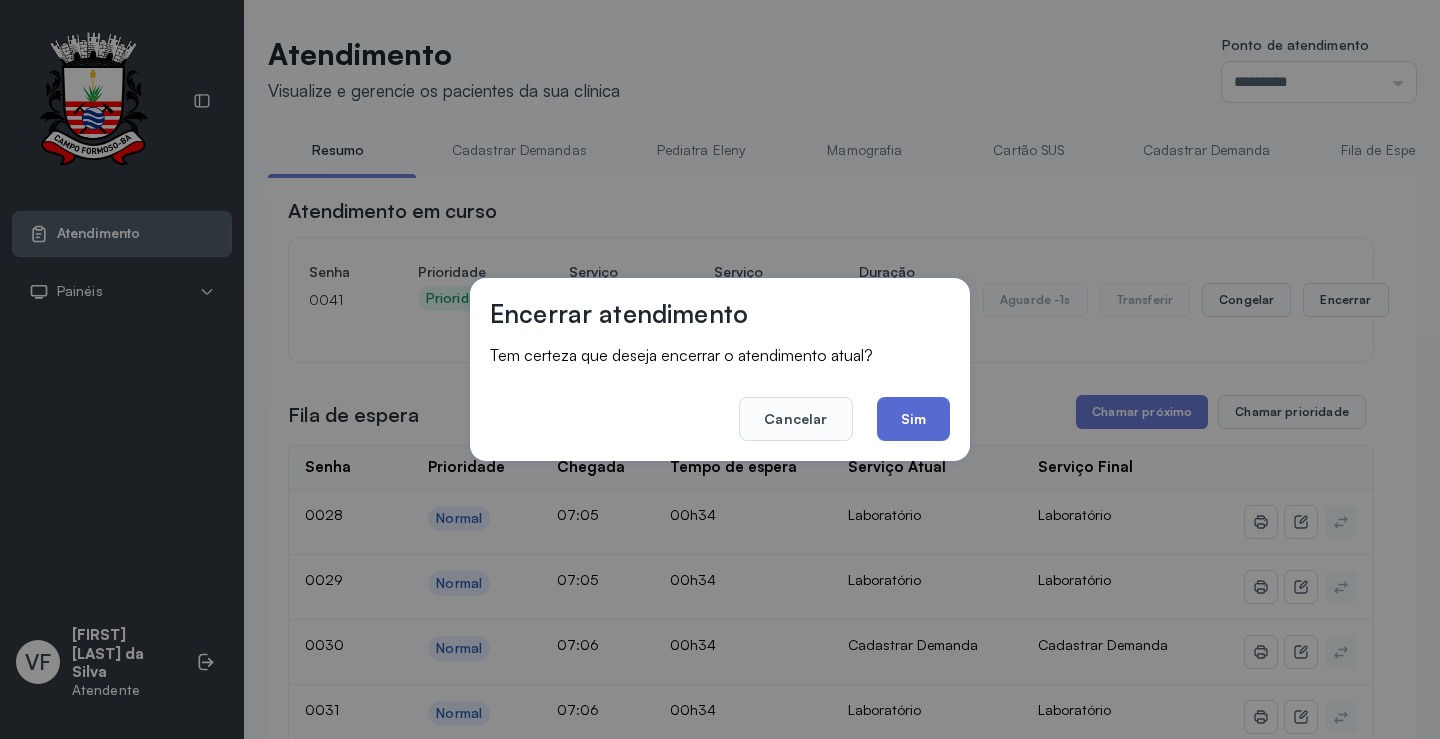 click on "Sim" 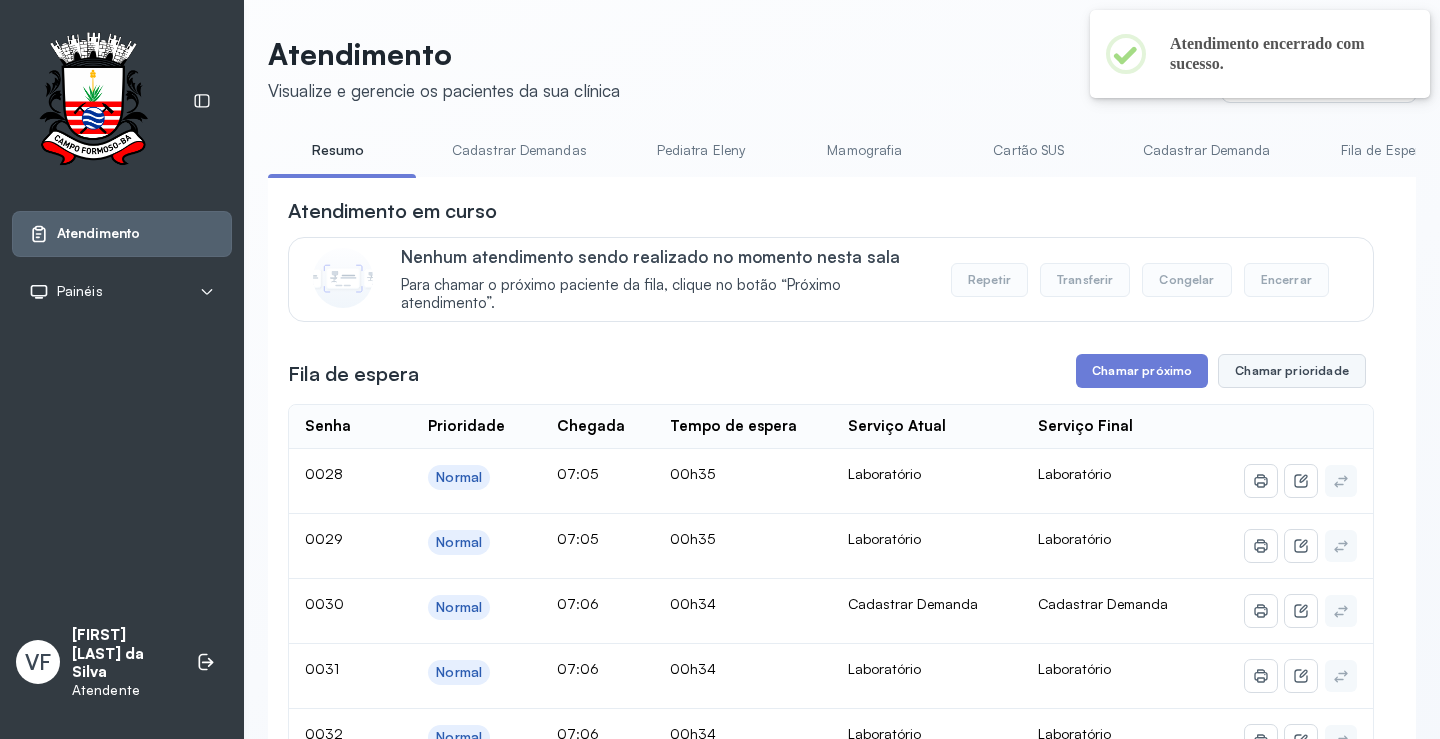 click on "Chamar prioridade" at bounding box center (1292, 371) 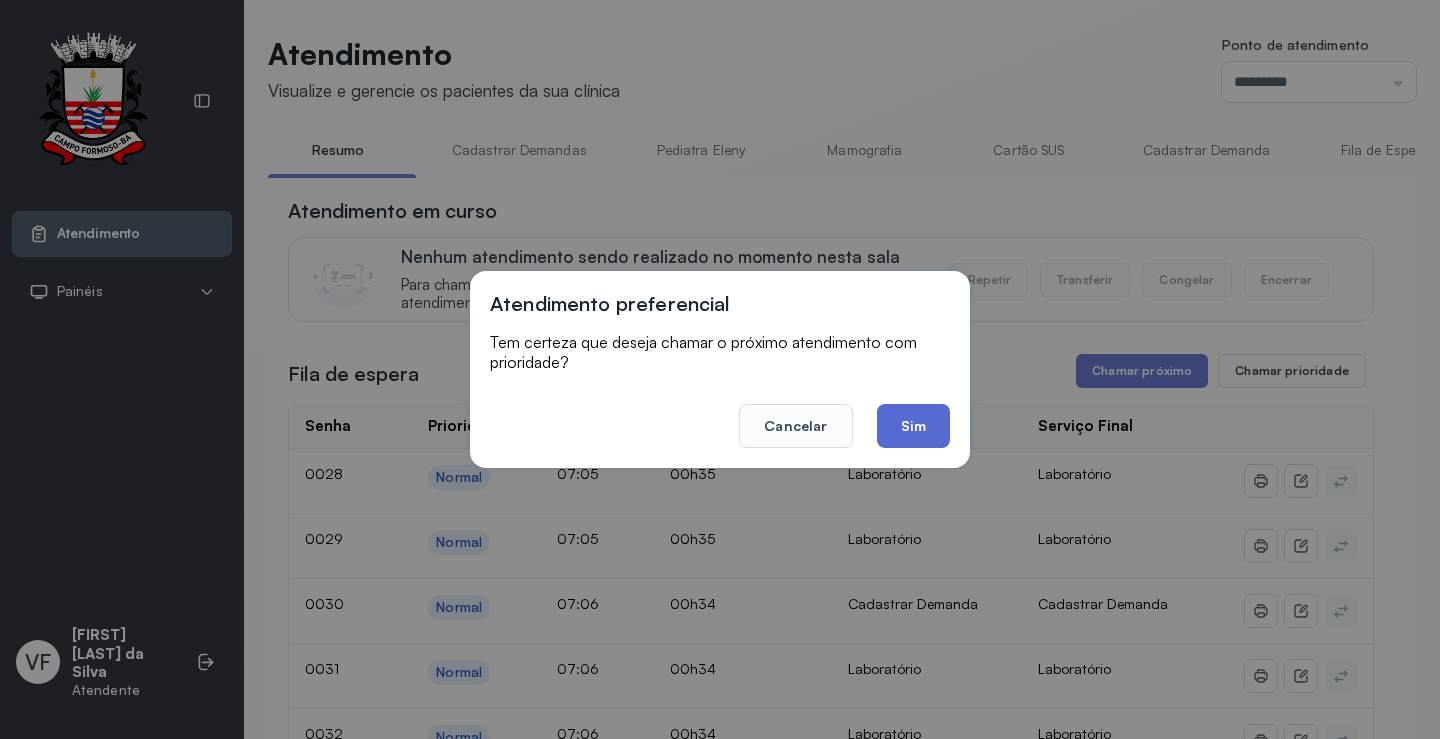 click on "Sim" 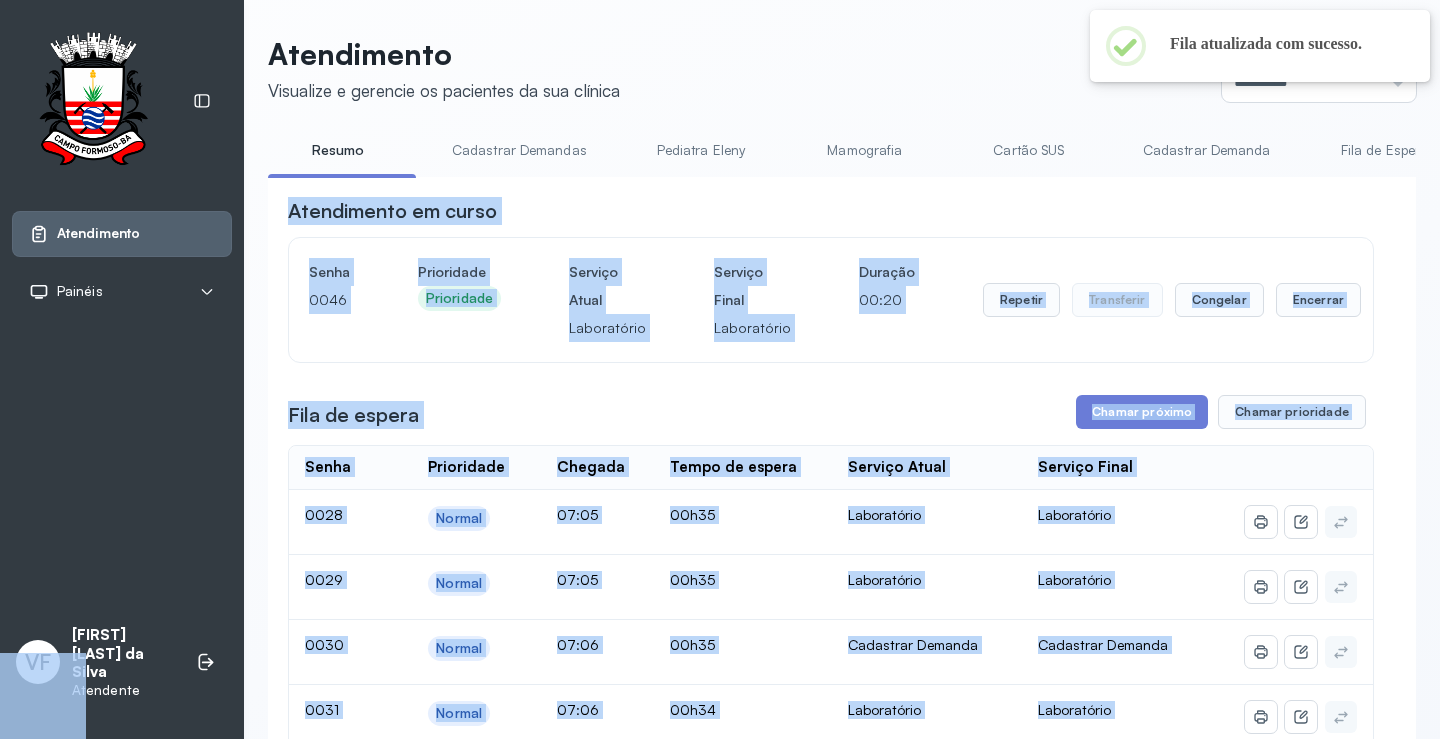 click on "Fila de espera Chamar próximo Chamar prioridade" at bounding box center (831, 412) 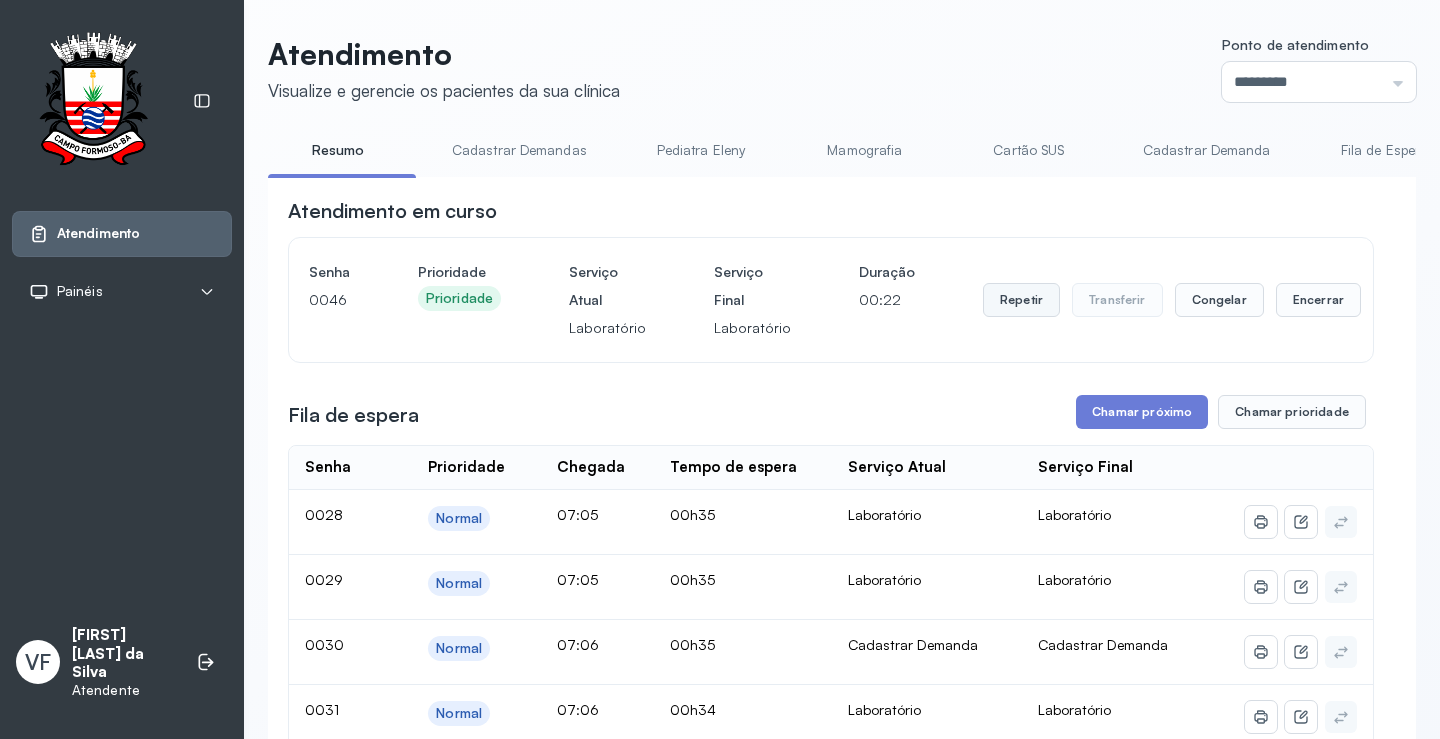 click on "Repetir" at bounding box center [1021, 300] 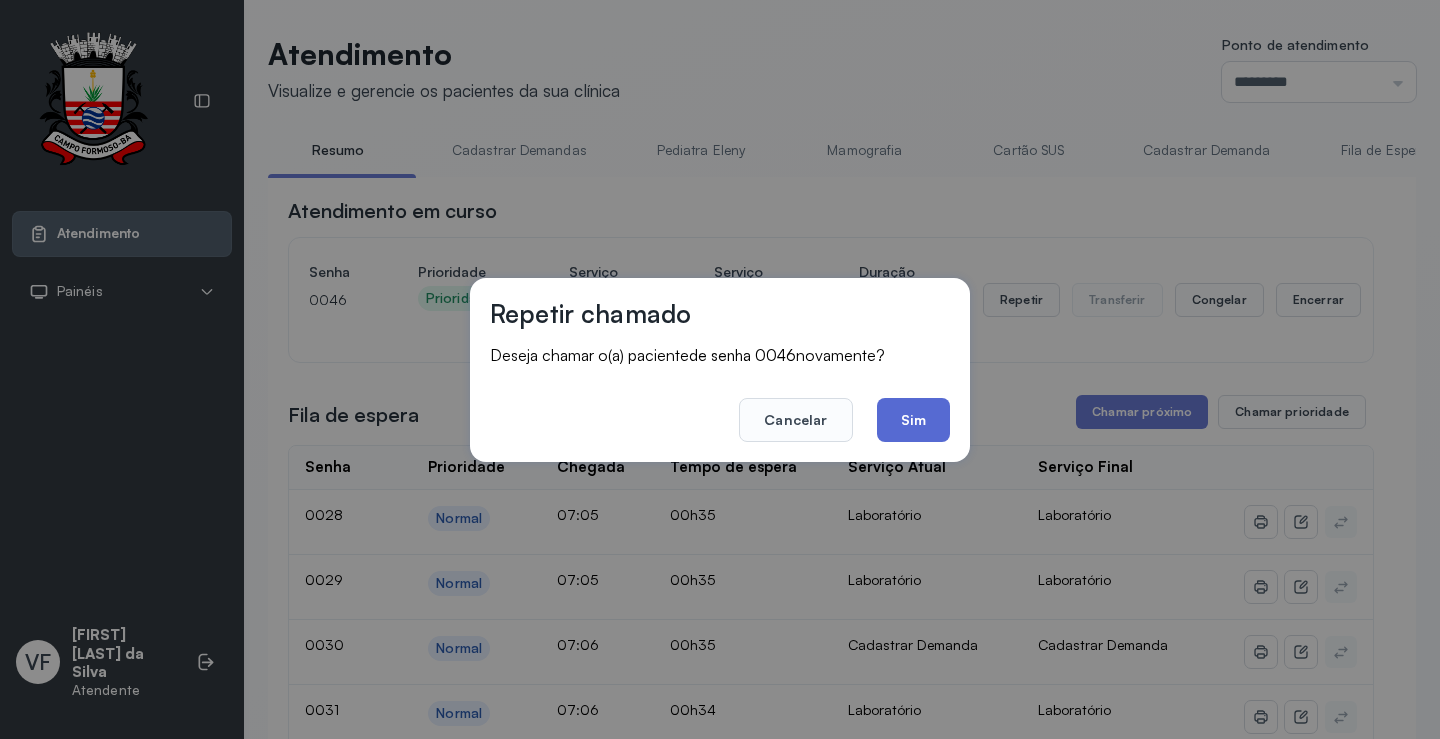 click on "Sim" 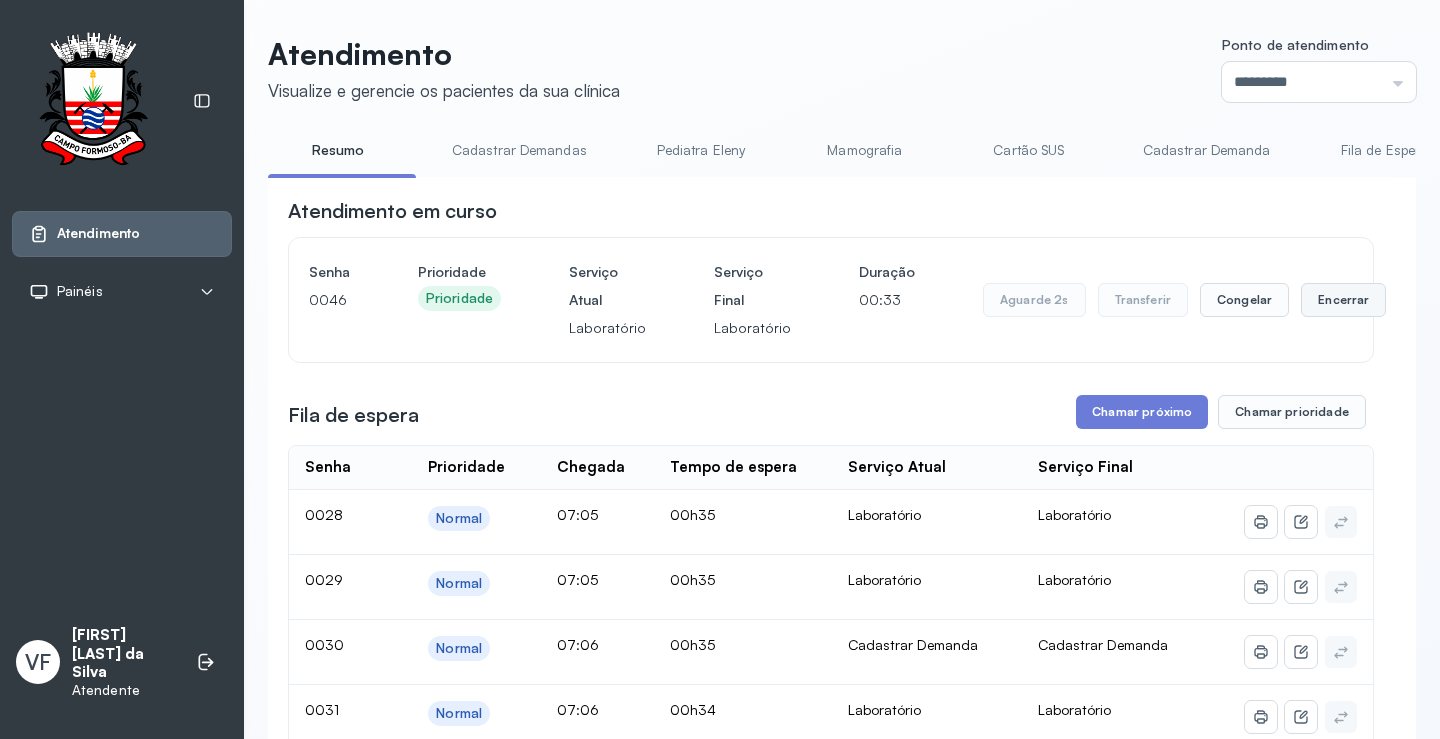 click on "Encerrar" at bounding box center [1343, 300] 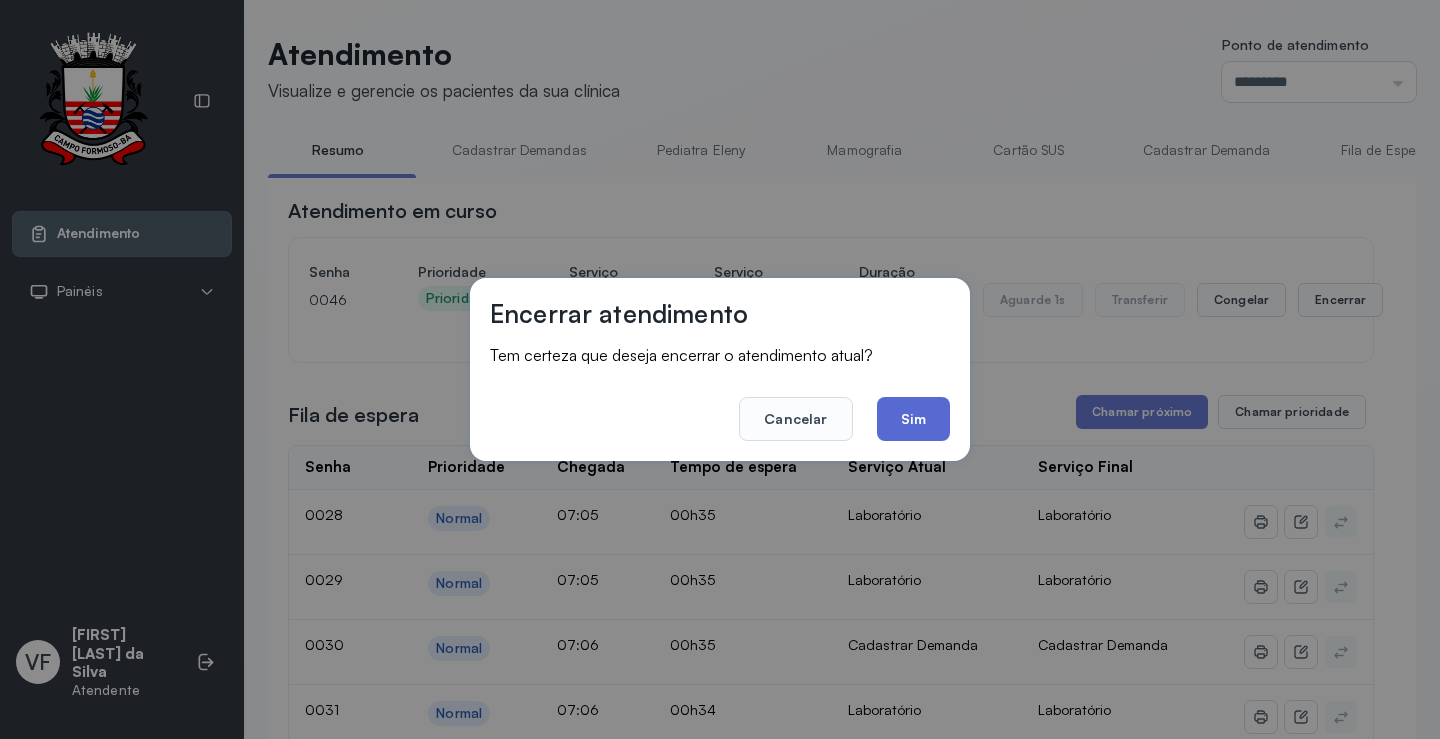 click on "Sim" 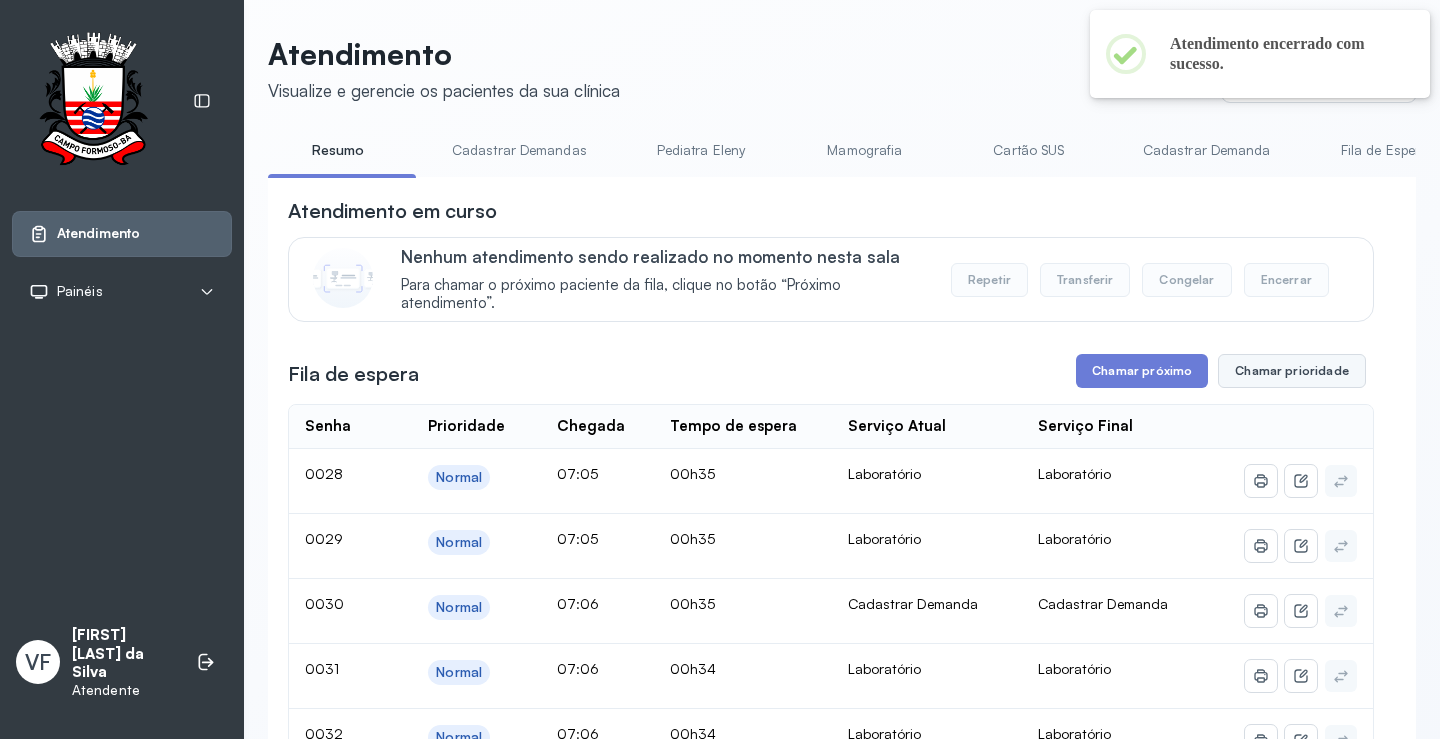 click on "Chamar prioridade" at bounding box center (1292, 371) 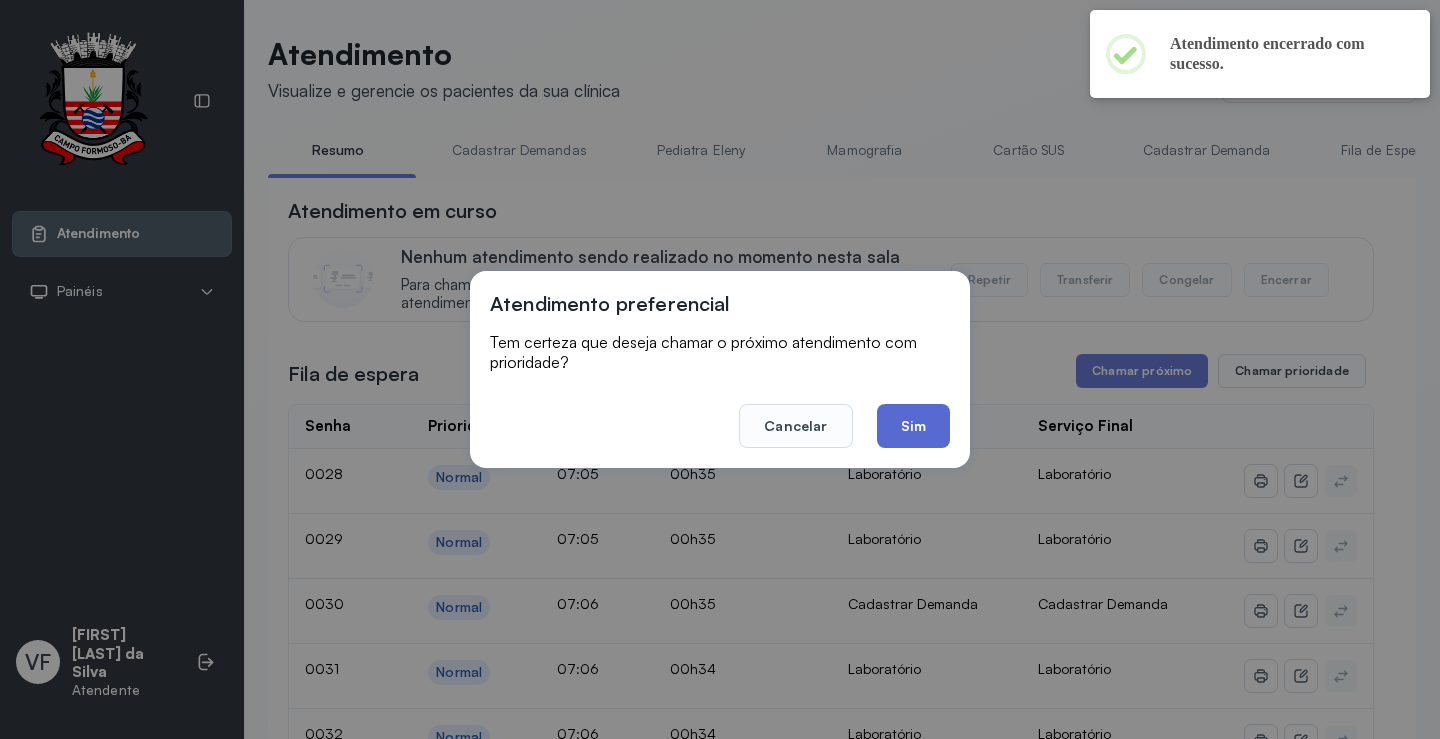 click on "Sim" 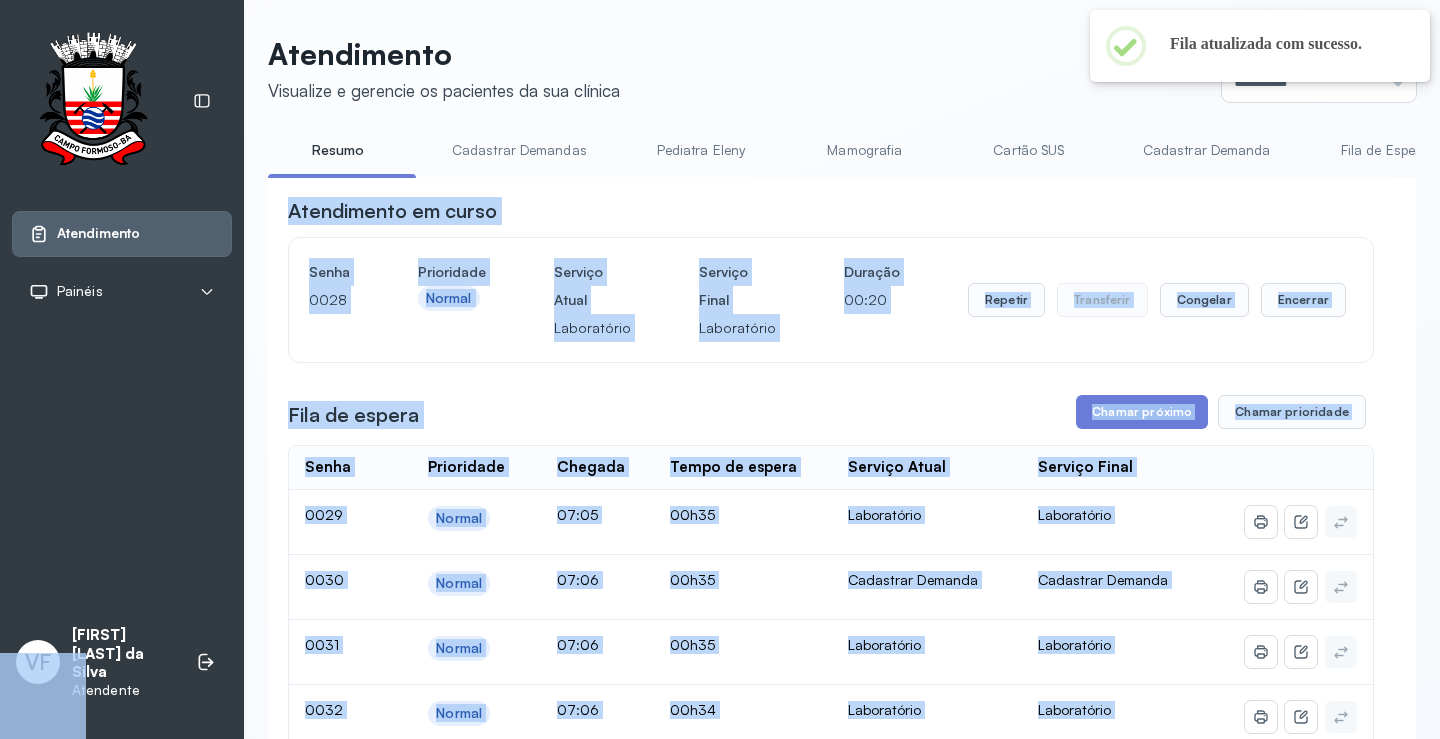 click on "Atendimento em curso Senha 0028 Prioridade Normal Serviço Atual Laboratório Serviço Final Laboratório Duração 00:20 Repetir Transferir Congelar Encerrar Fila de espera Chamar próximo Chamar prioridade Senha    Prioridade  Chegada  Tempo de espera  Serviço Atual  Serviço Final    0029 Normal 07:05 00h35 Laboratório Laboratório 0030 Normal 07:06 00h35 Cadastrar Demanda Cadastrar Demanda 0031 Normal 07:06 00h35 Laboratório Laboratório 0032 Normal 07:06 00h34 Laboratório Laboratório 0033 Normal 07:06 00h34 Cadastrar Demanda Cadastrar Demanda 0034 Normal 07:07 00h34 Cadastrar Demanda Cadastrar Demanda 0036 Normal 07:07 00h33 Laboratório Laboratório 0038 Normal 07:08 00h33 Laboratório Laboratório 0039 Normal 07:09 00h32 Laboratório Laboratório 0040 Normal 07:09 00h32 Laboratório Laboratório 0042 Normal 07:09 00h31 Cadastrar Demanda Cadastrar Demanda 0043 Normal 07:10 00h31 Laboratório Laboratório 0044 Normal 07:10 00h31 Cadastrar Demanda Cadastrar Demanda 0045 Normal 07:10 00h31 0047 Normal" at bounding box center [831, 1609] 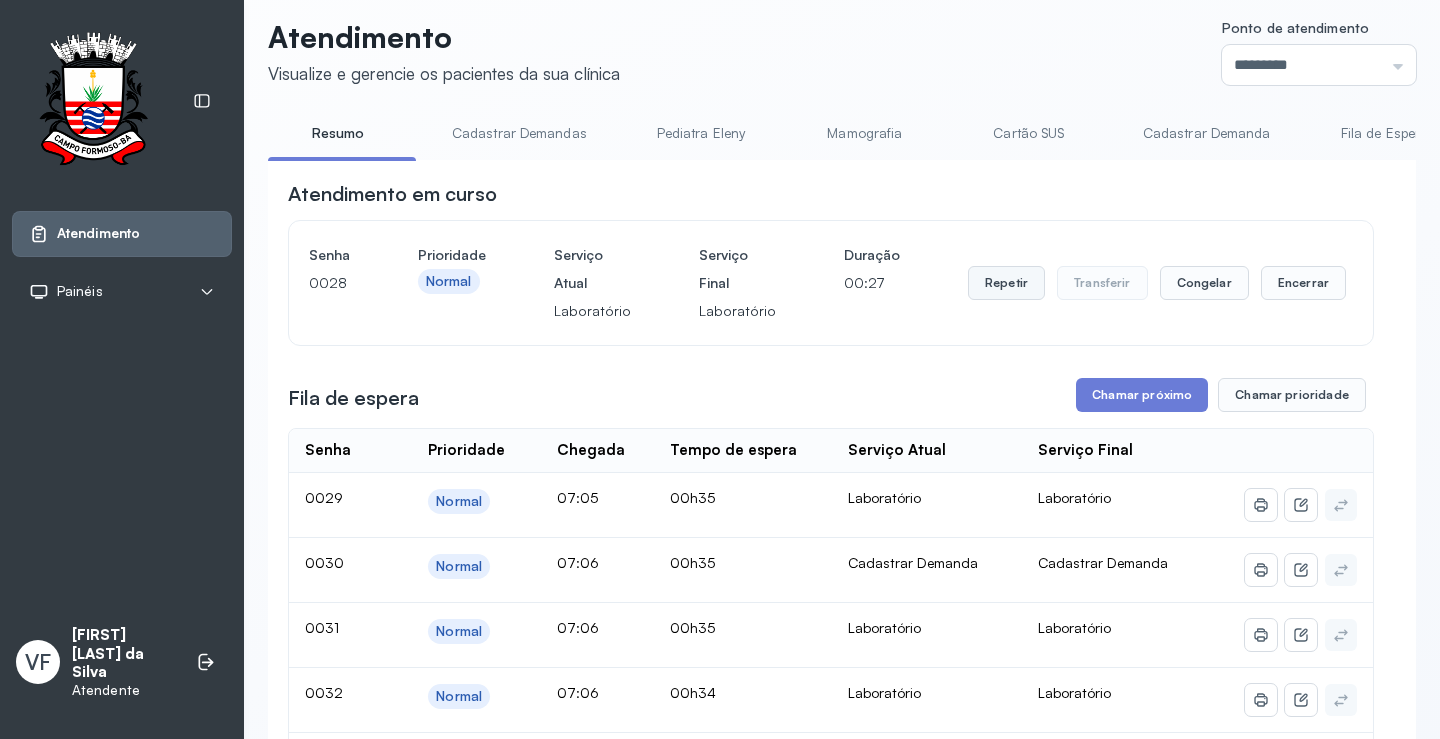 scroll, scrollTop: 0, scrollLeft: 0, axis: both 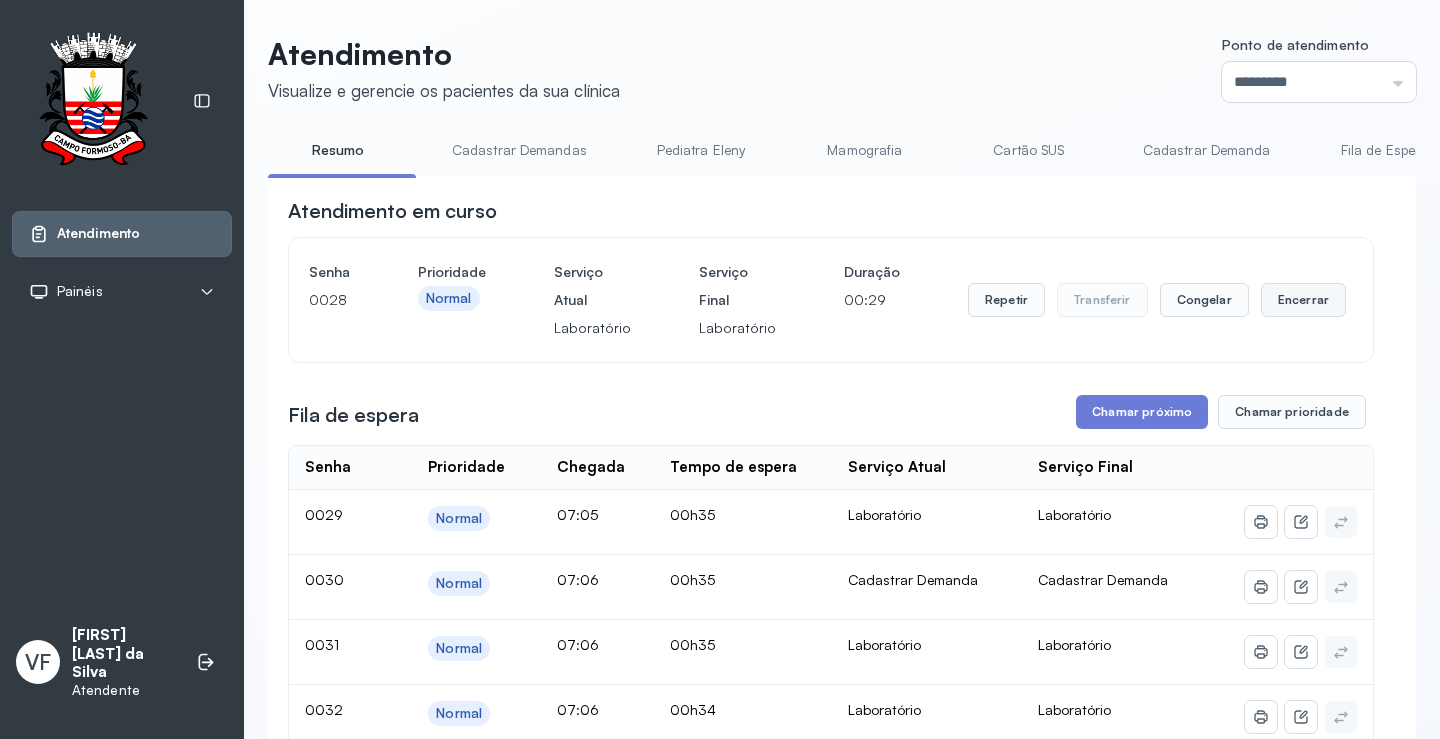 click on "Encerrar" at bounding box center (1303, 300) 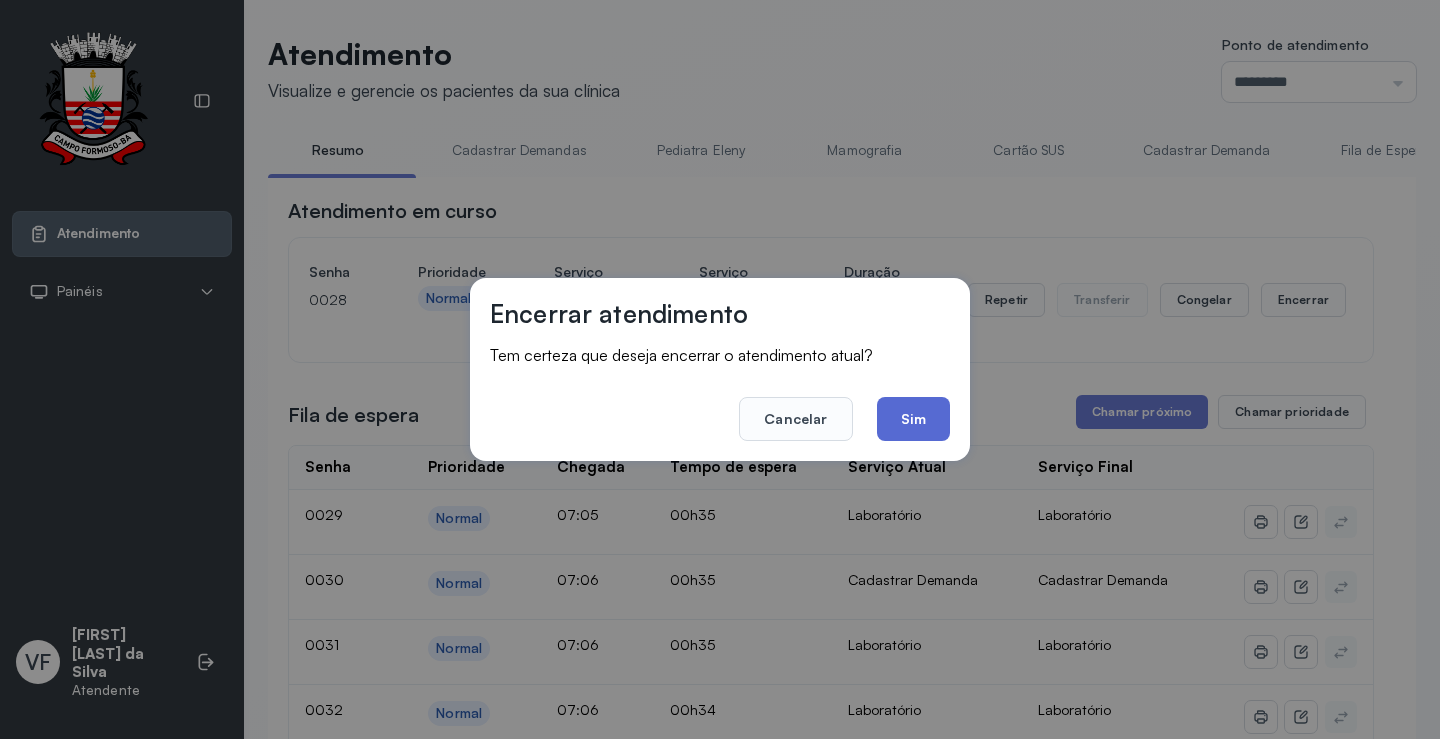 click on "Sim" 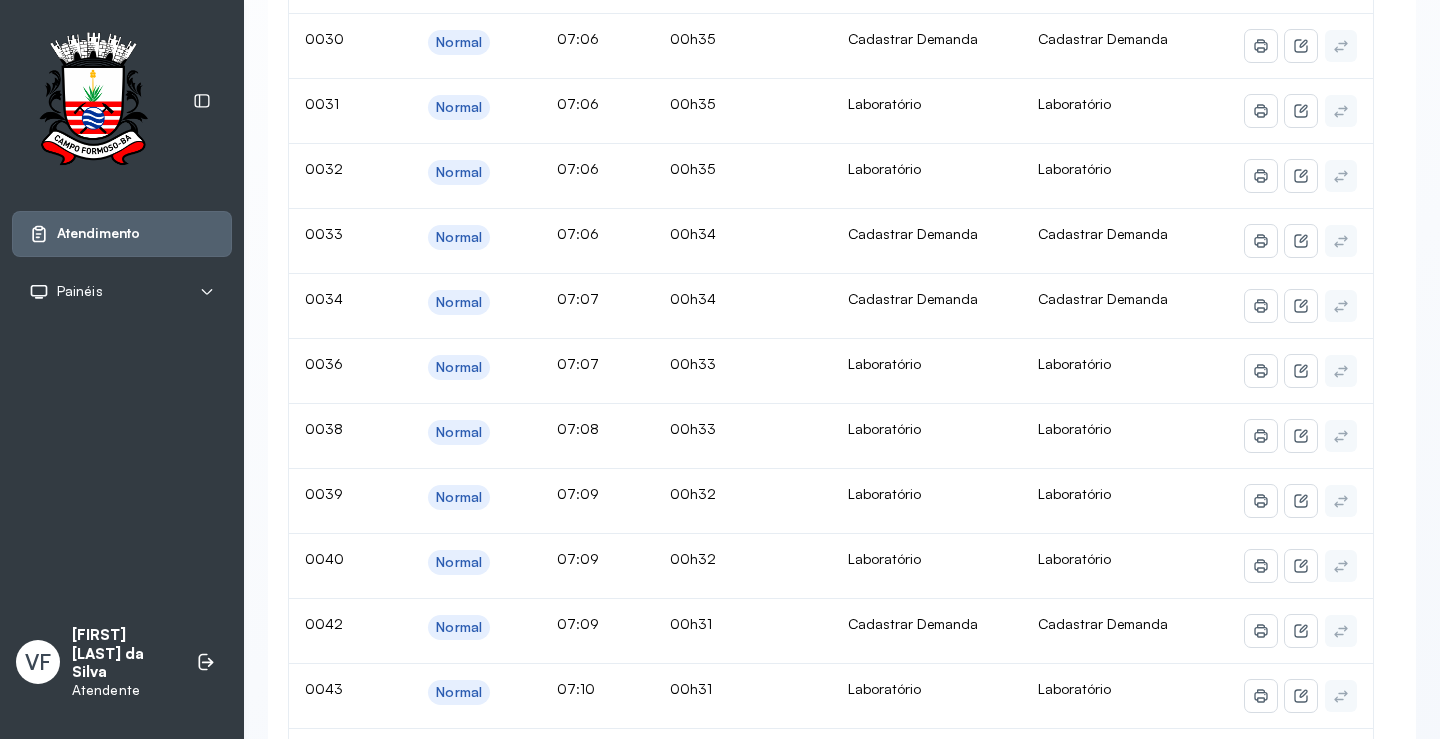 scroll, scrollTop: 0, scrollLeft: 0, axis: both 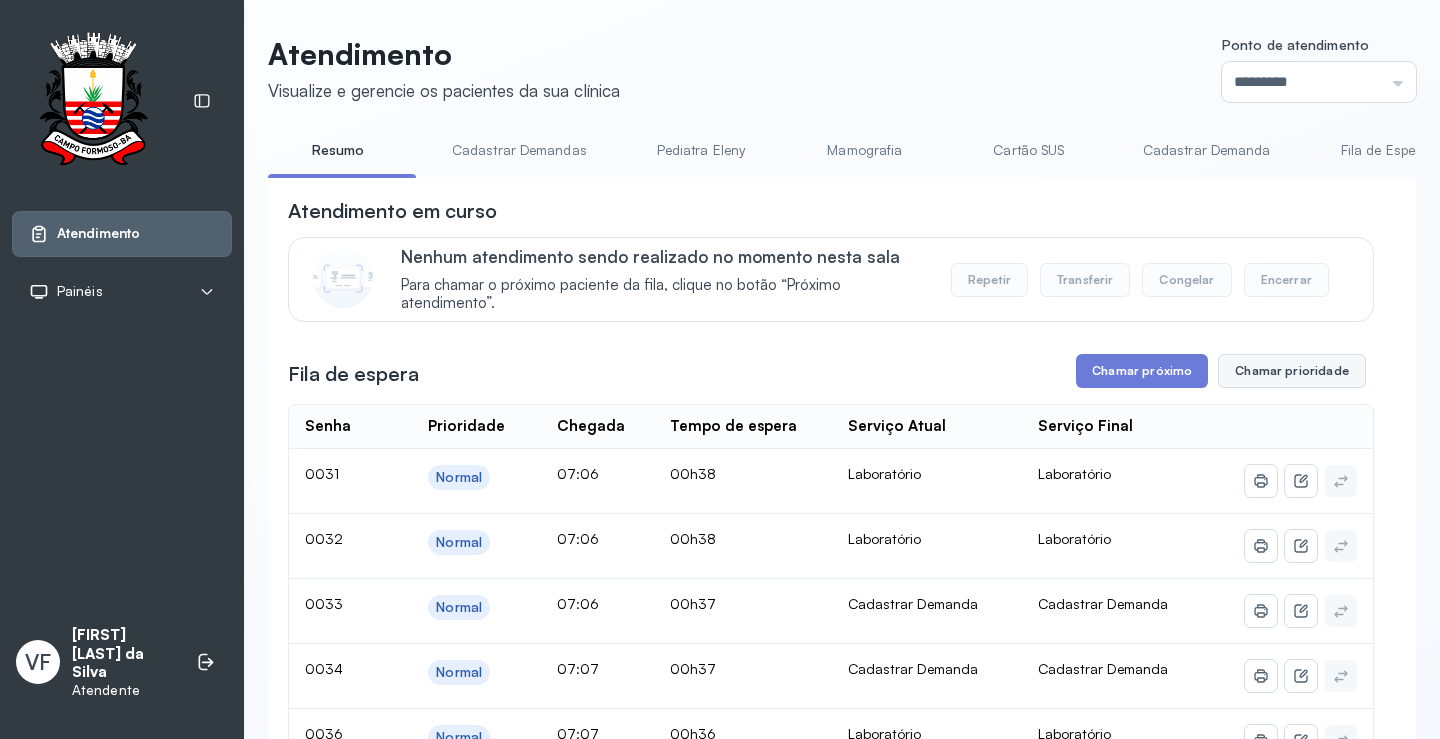 click on "Chamar prioridade" at bounding box center [1292, 371] 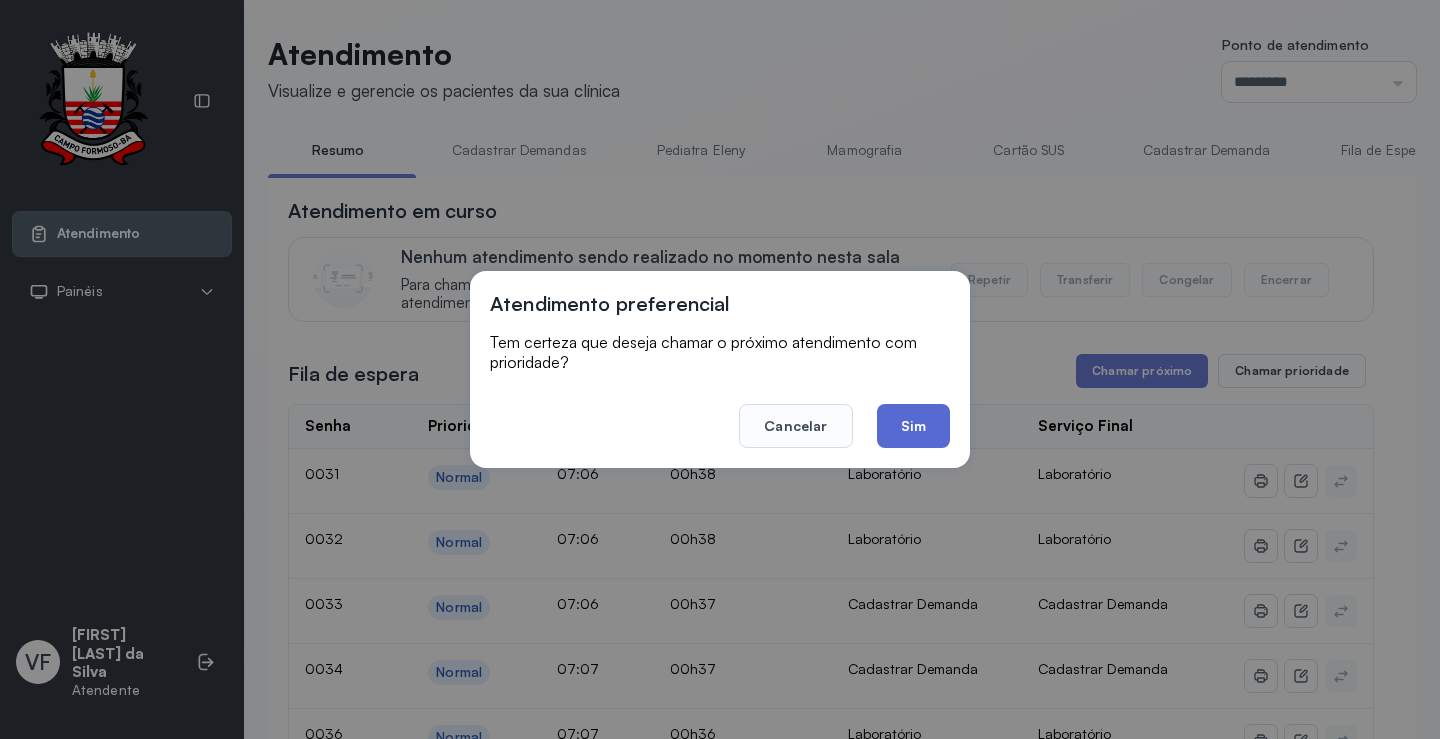 click on "Sim" 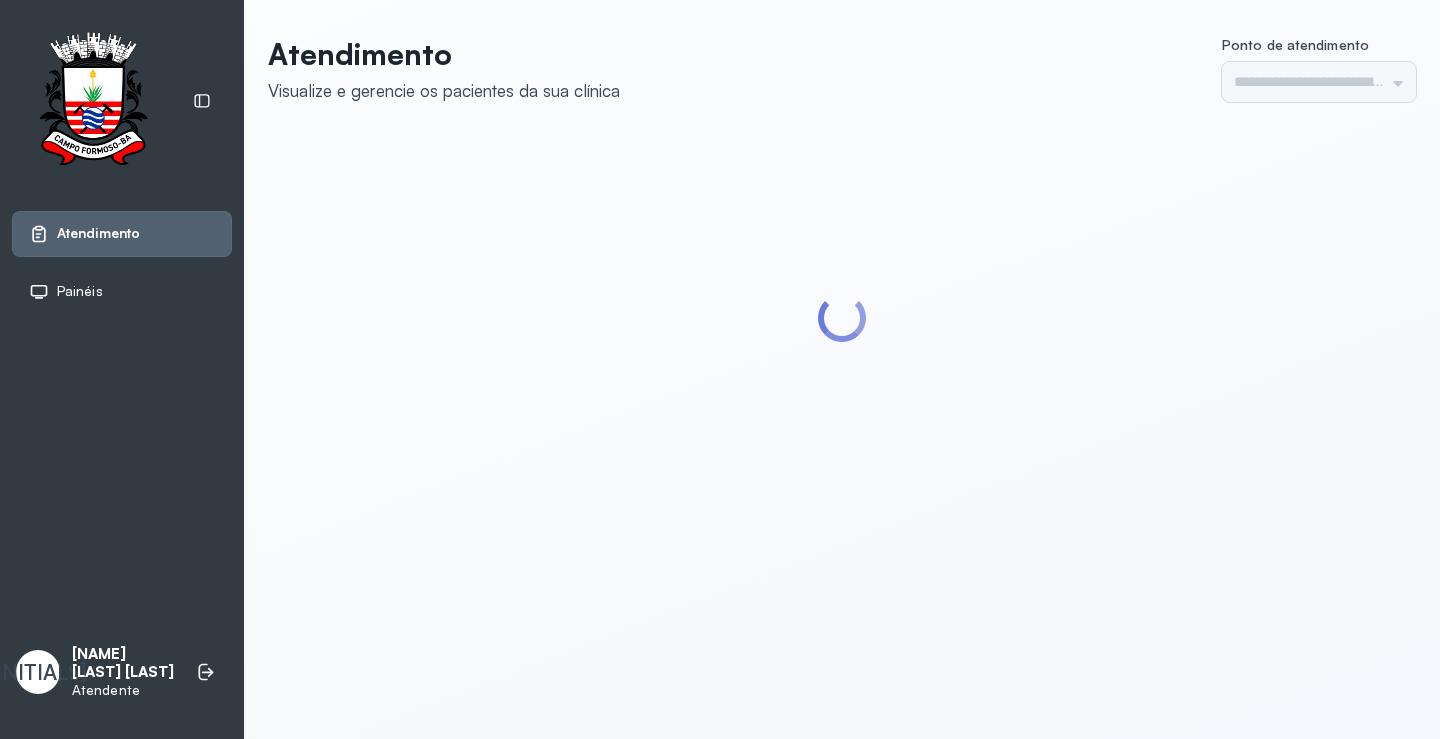 scroll, scrollTop: 0, scrollLeft: 0, axis: both 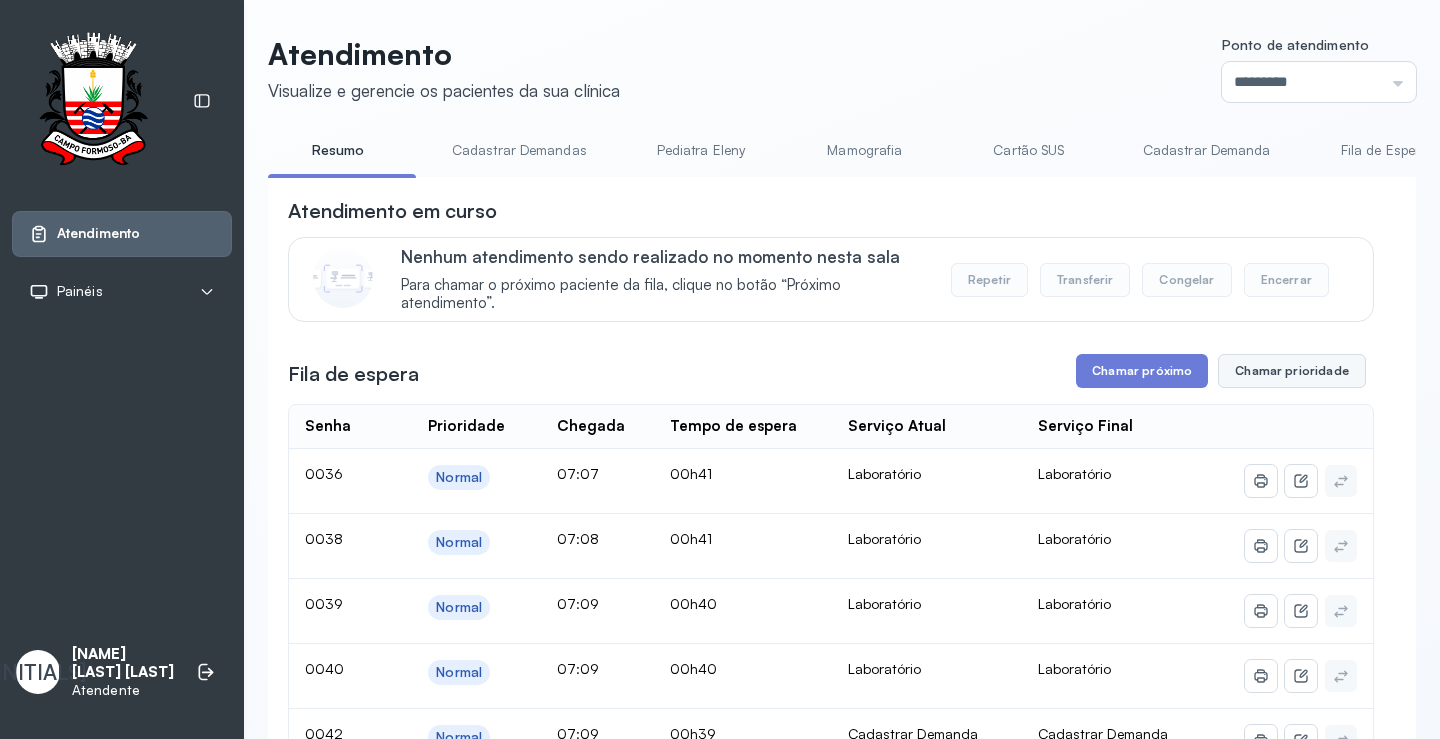 click on "Chamar prioridade" at bounding box center [1292, 371] 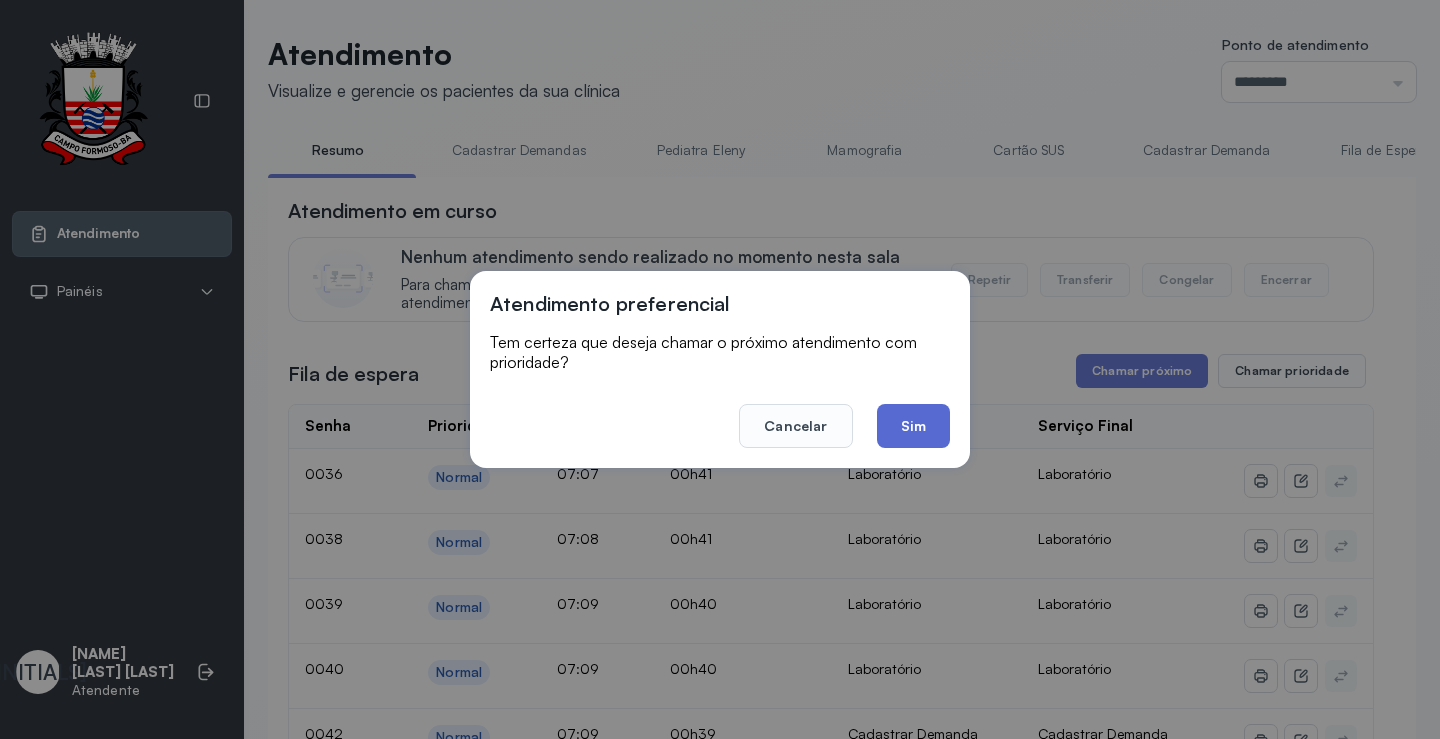 click on "Sim" 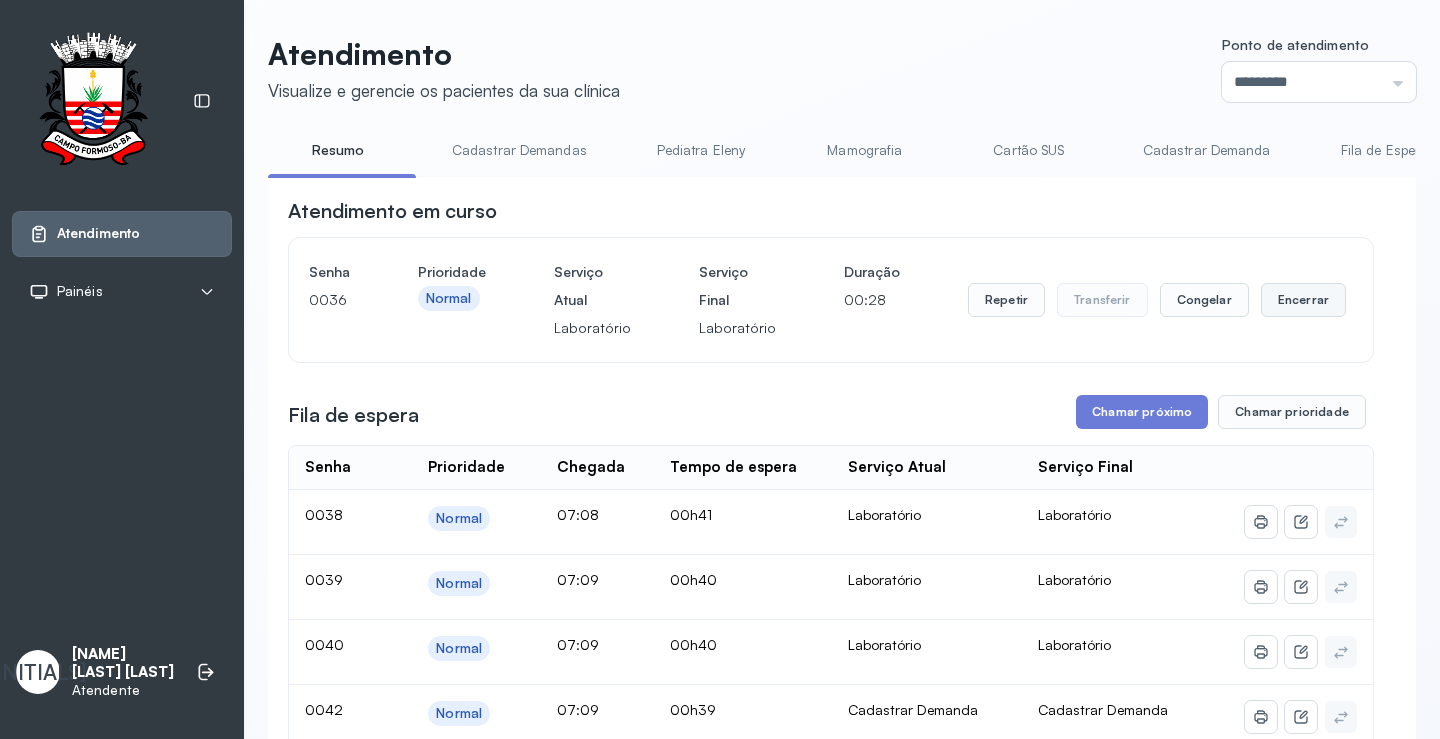 click on "Encerrar" at bounding box center (1303, 300) 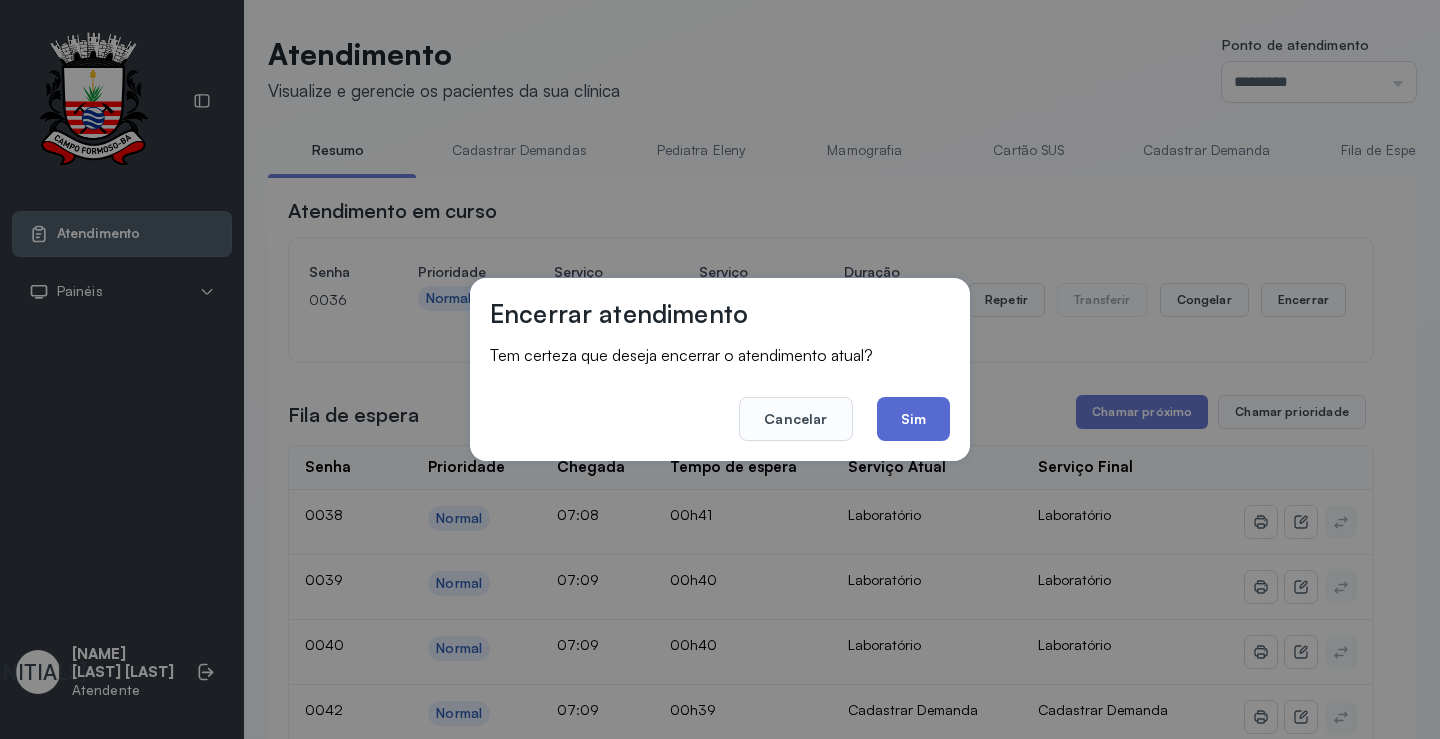 click on "Sim" 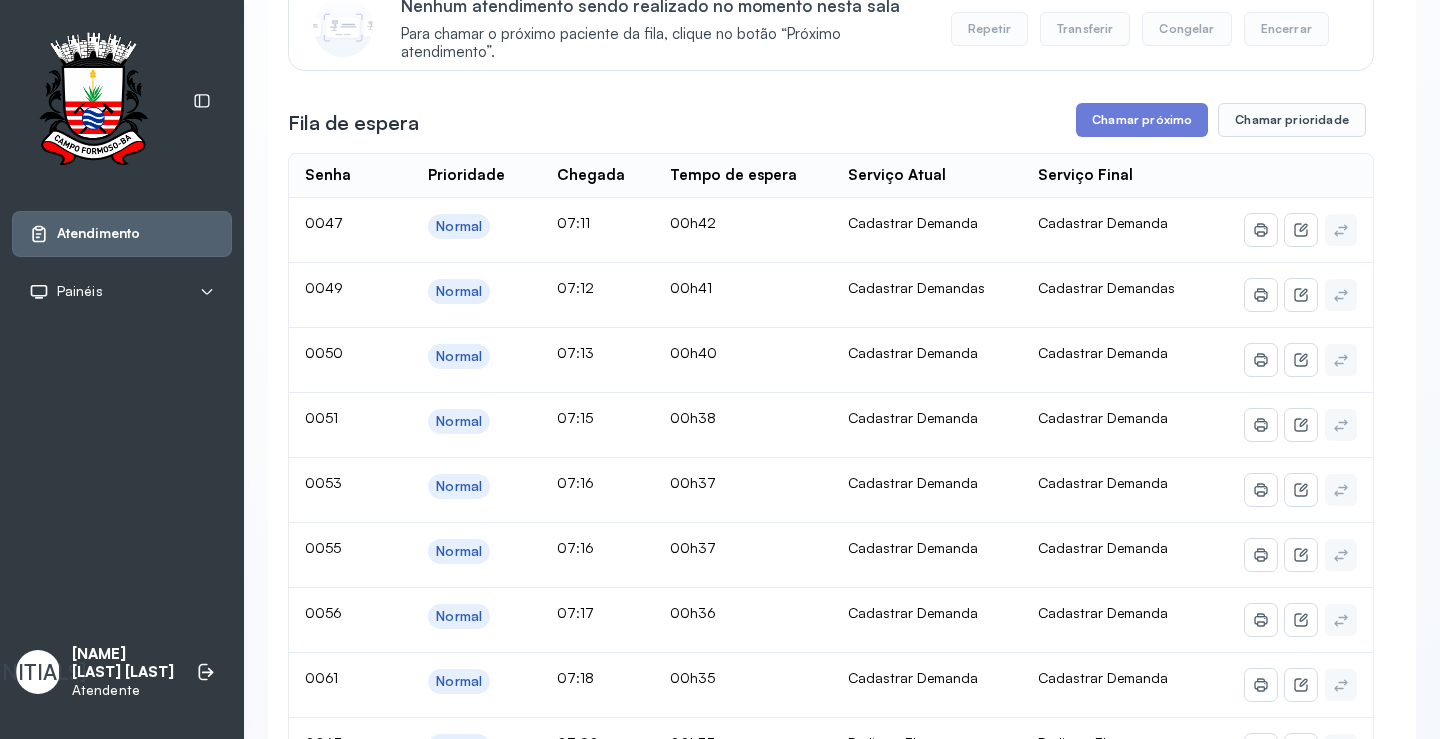 scroll, scrollTop: 0, scrollLeft: 0, axis: both 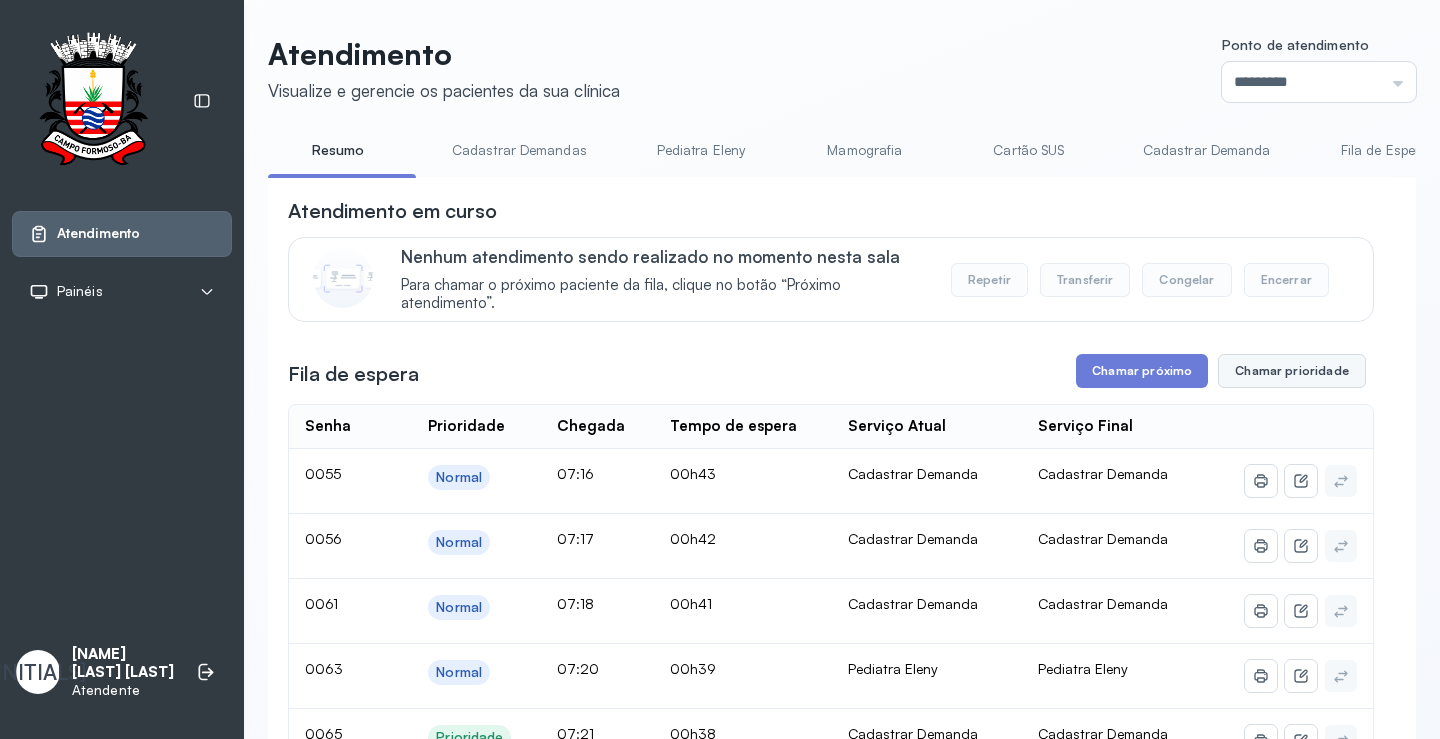 click on "Chamar prioridade" at bounding box center (1292, 371) 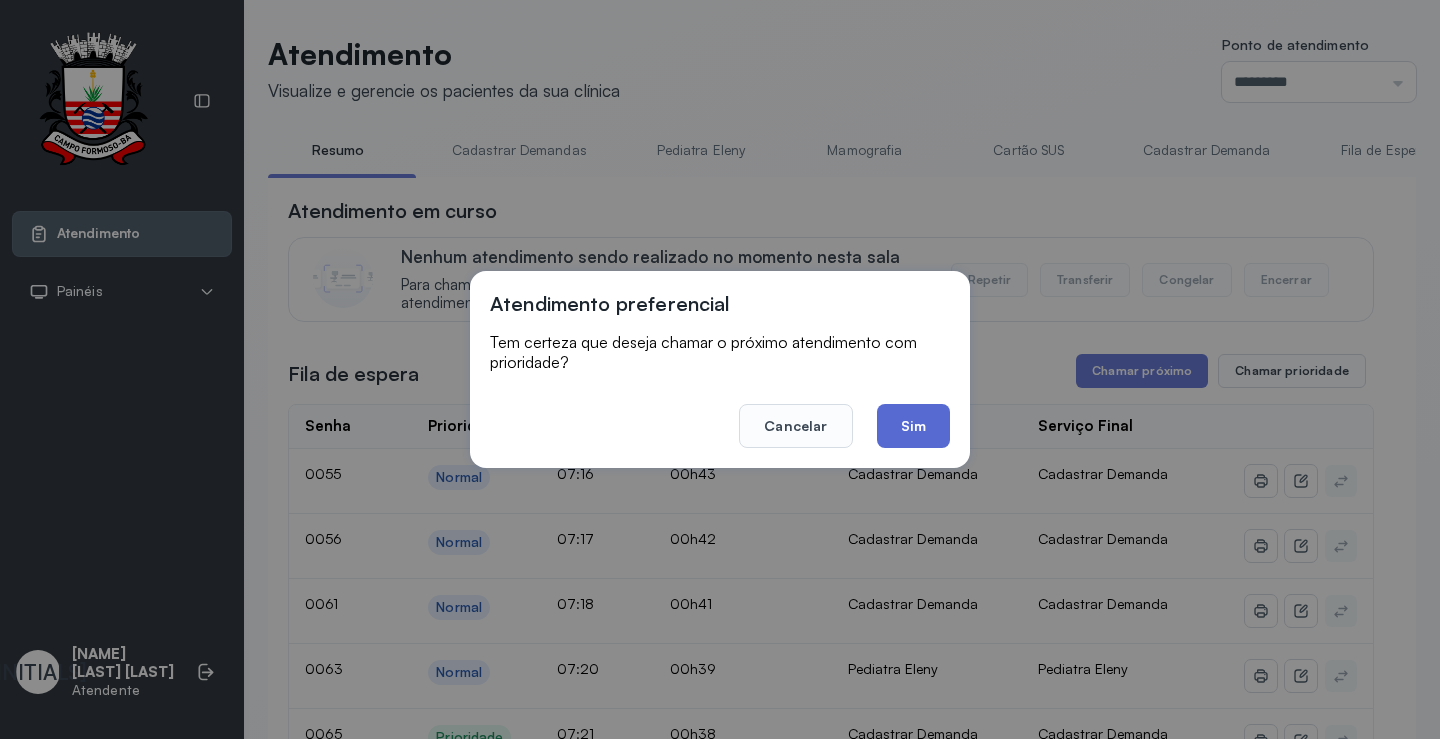 click on "Sim" 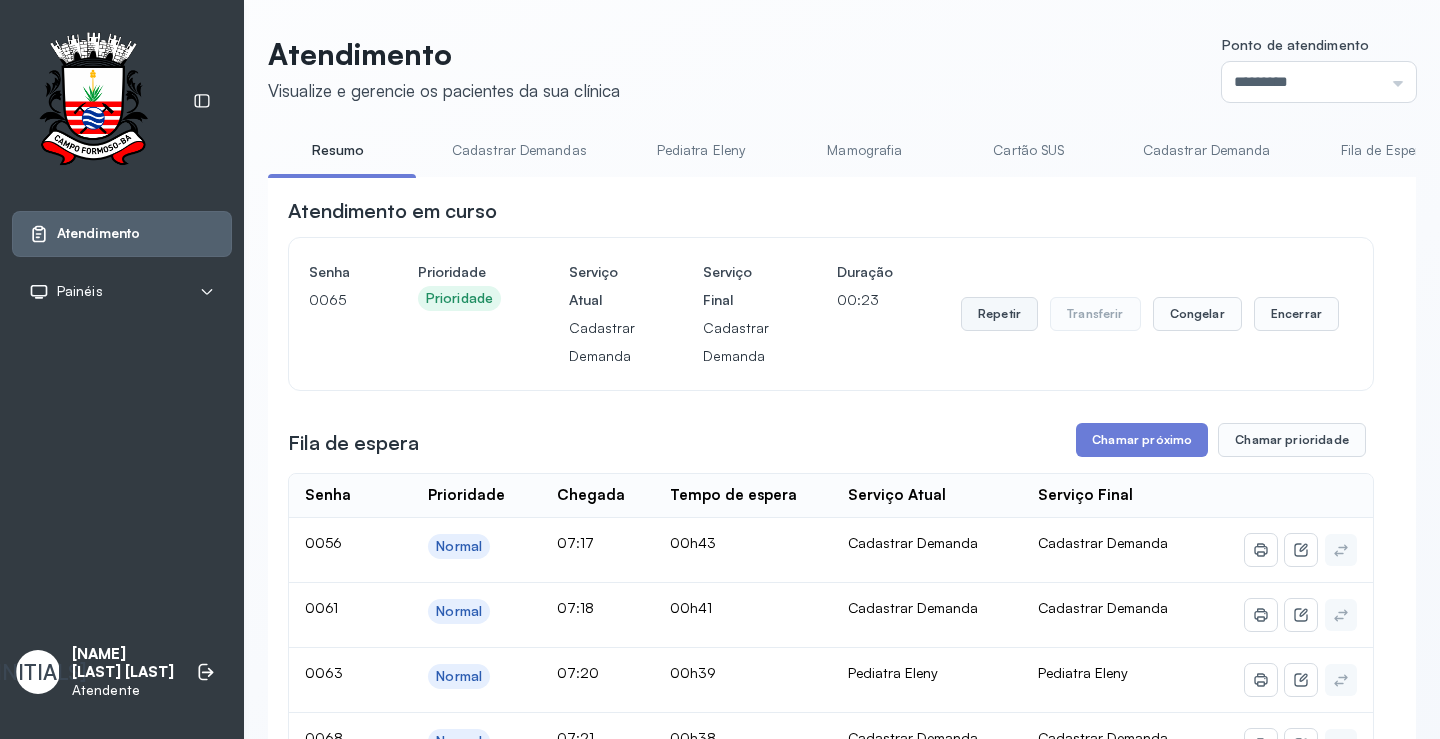 click on "Repetir" at bounding box center (999, 314) 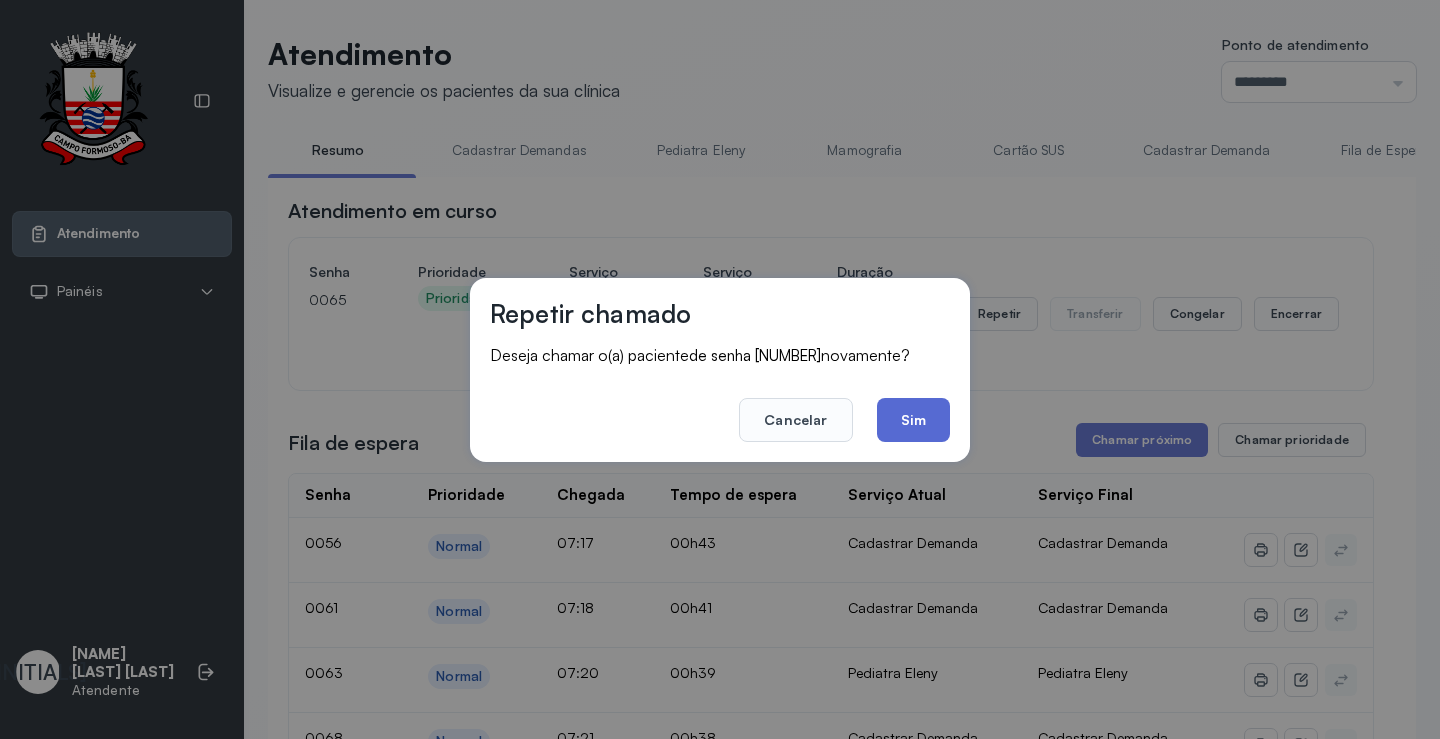 click on "Sim" 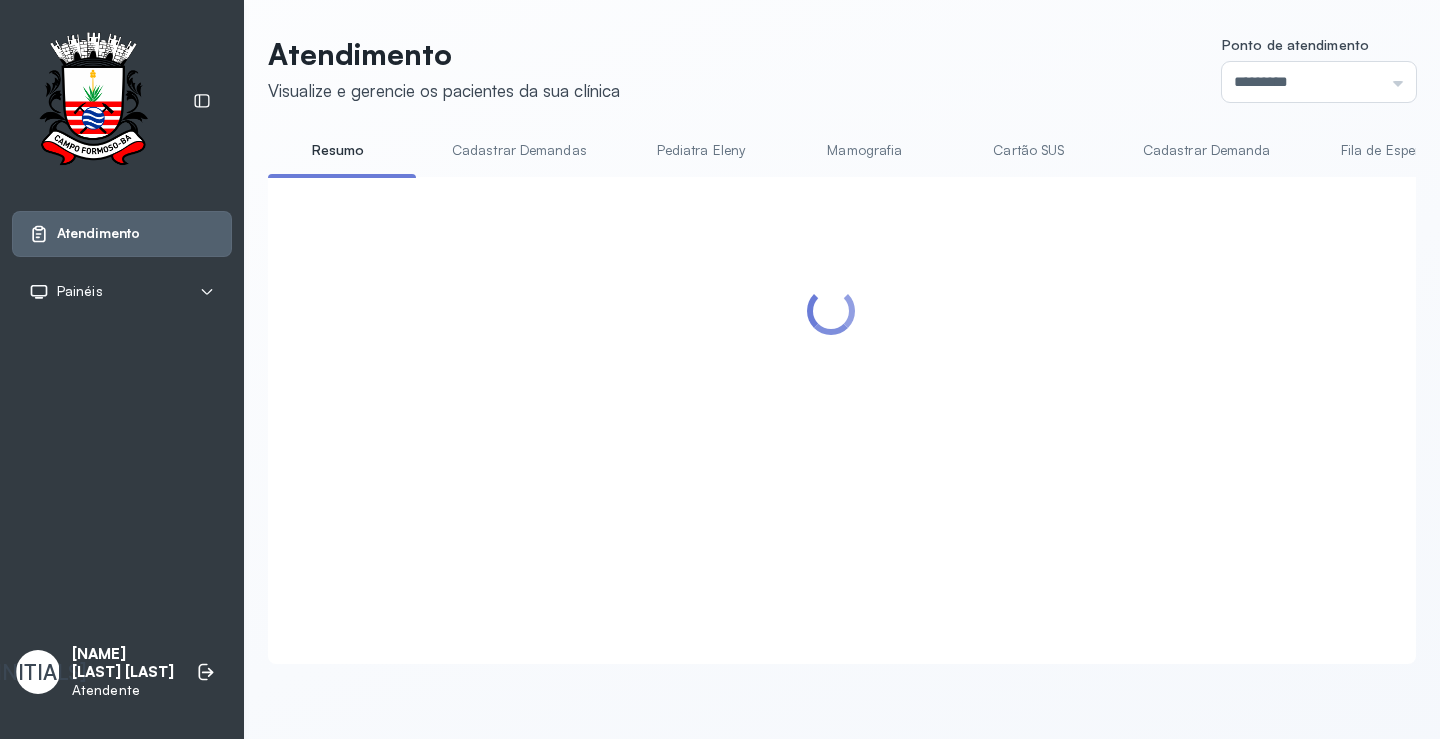click at bounding box center (831, 396) 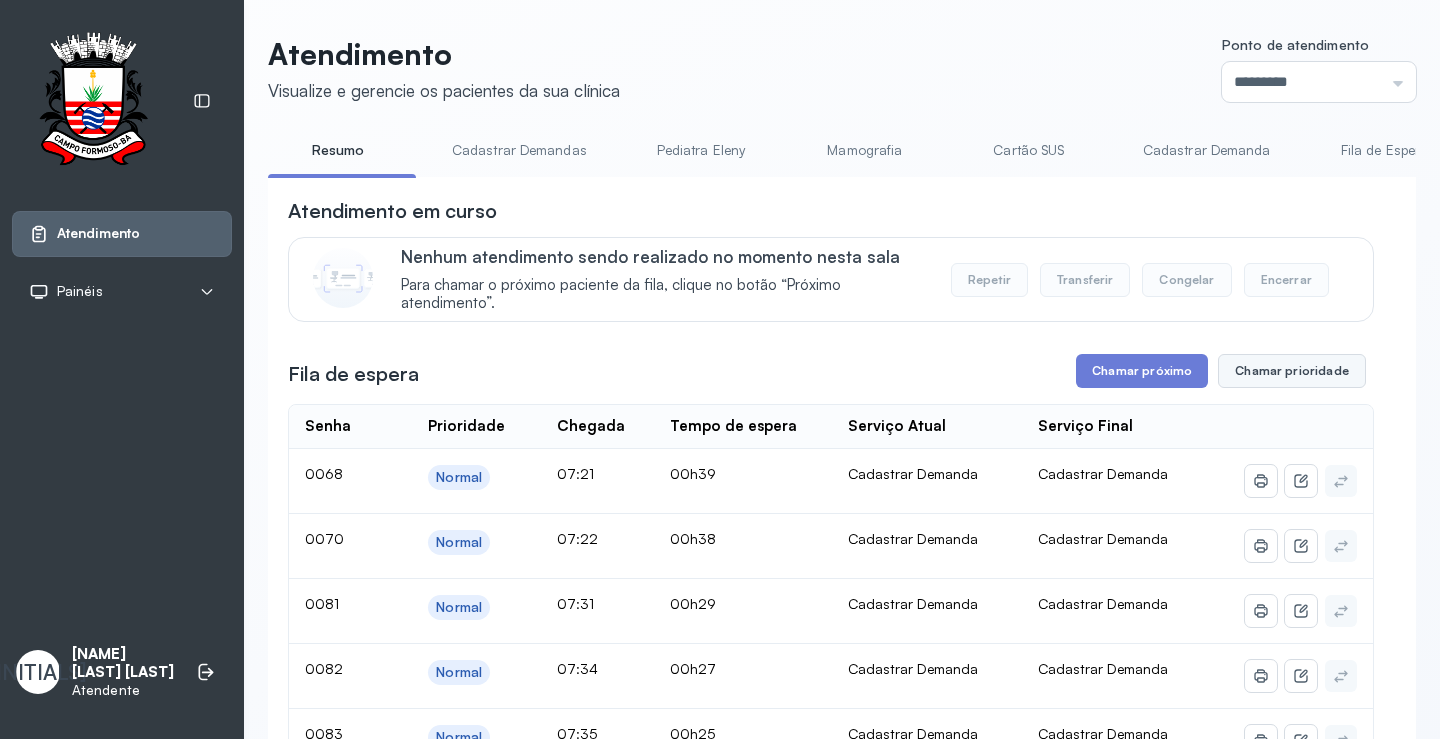 click on "Chamar prioridade" at bounding box center [1292, 371] 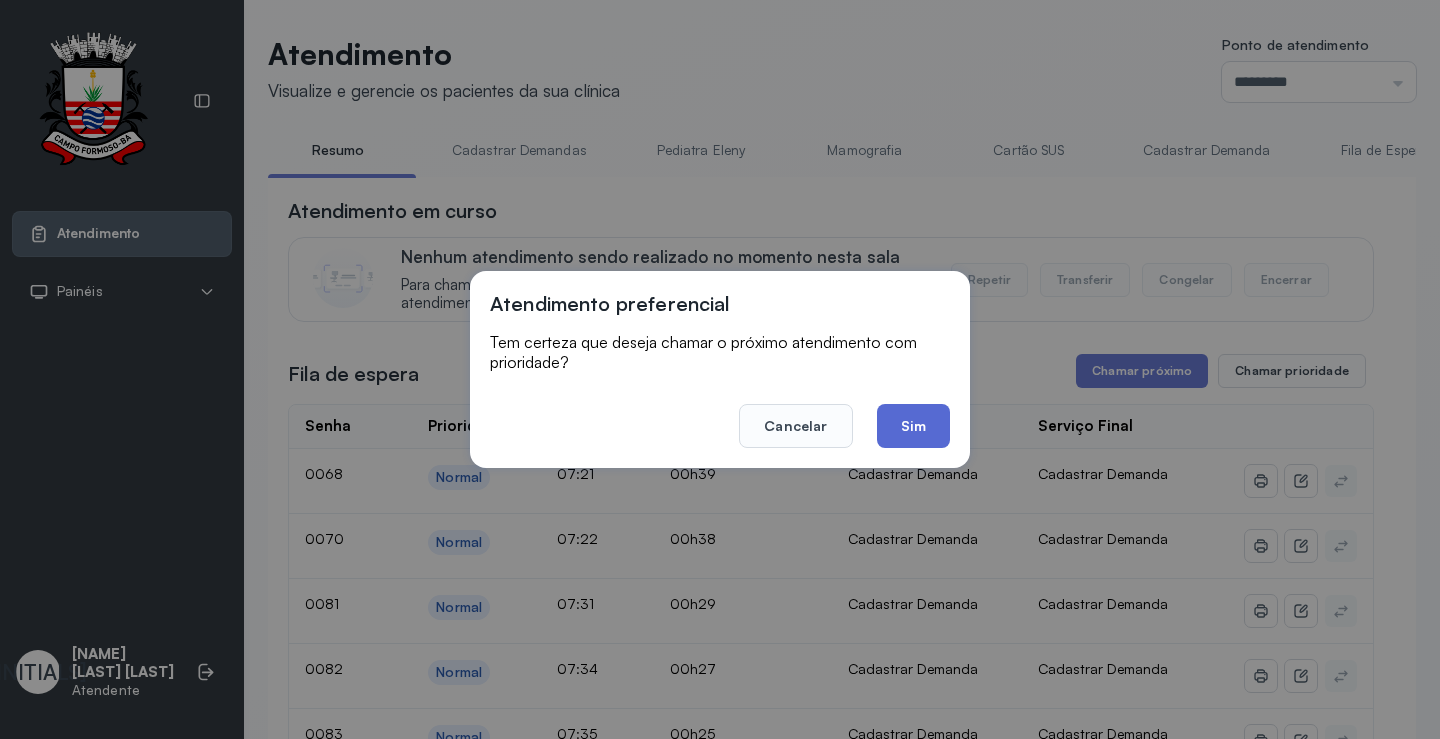 click on "Sim" 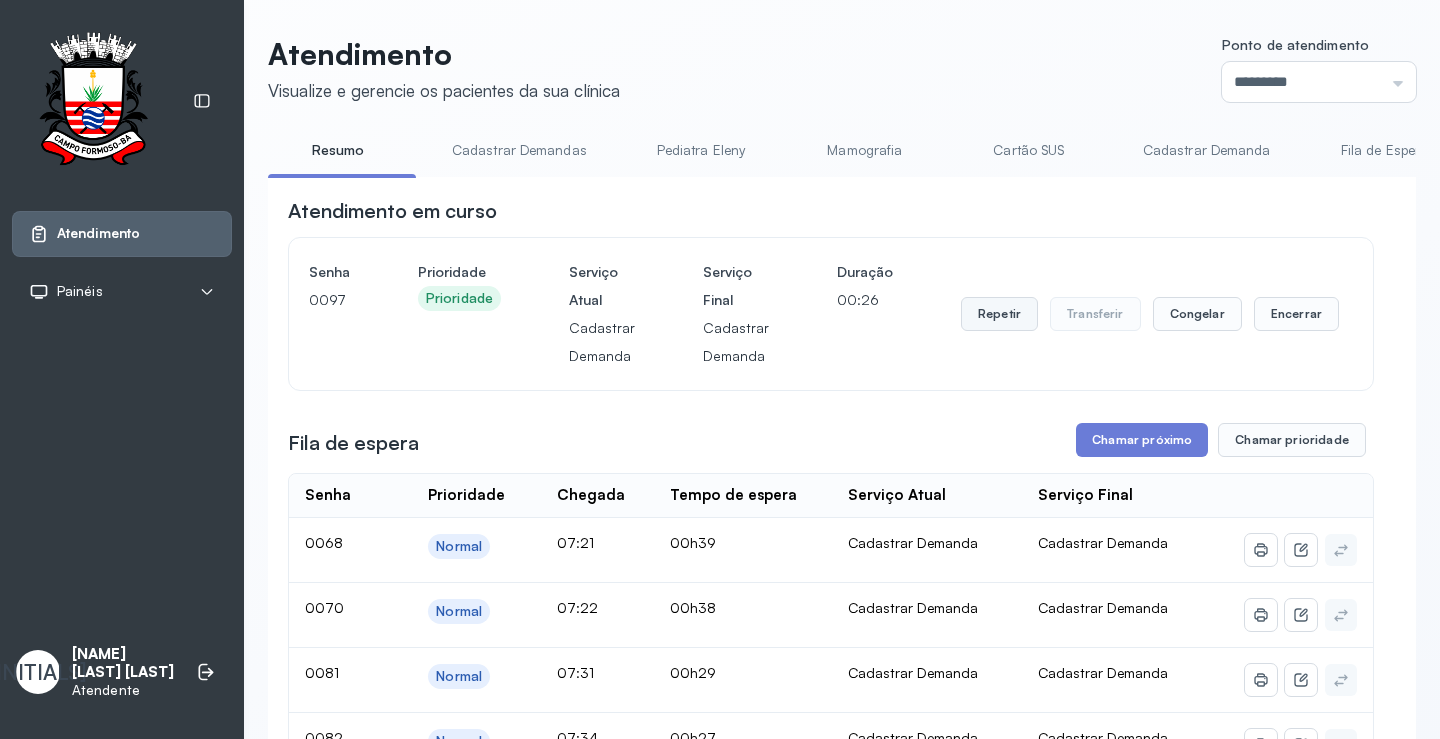 click on "Repetir" at bounding box center (999, 314) 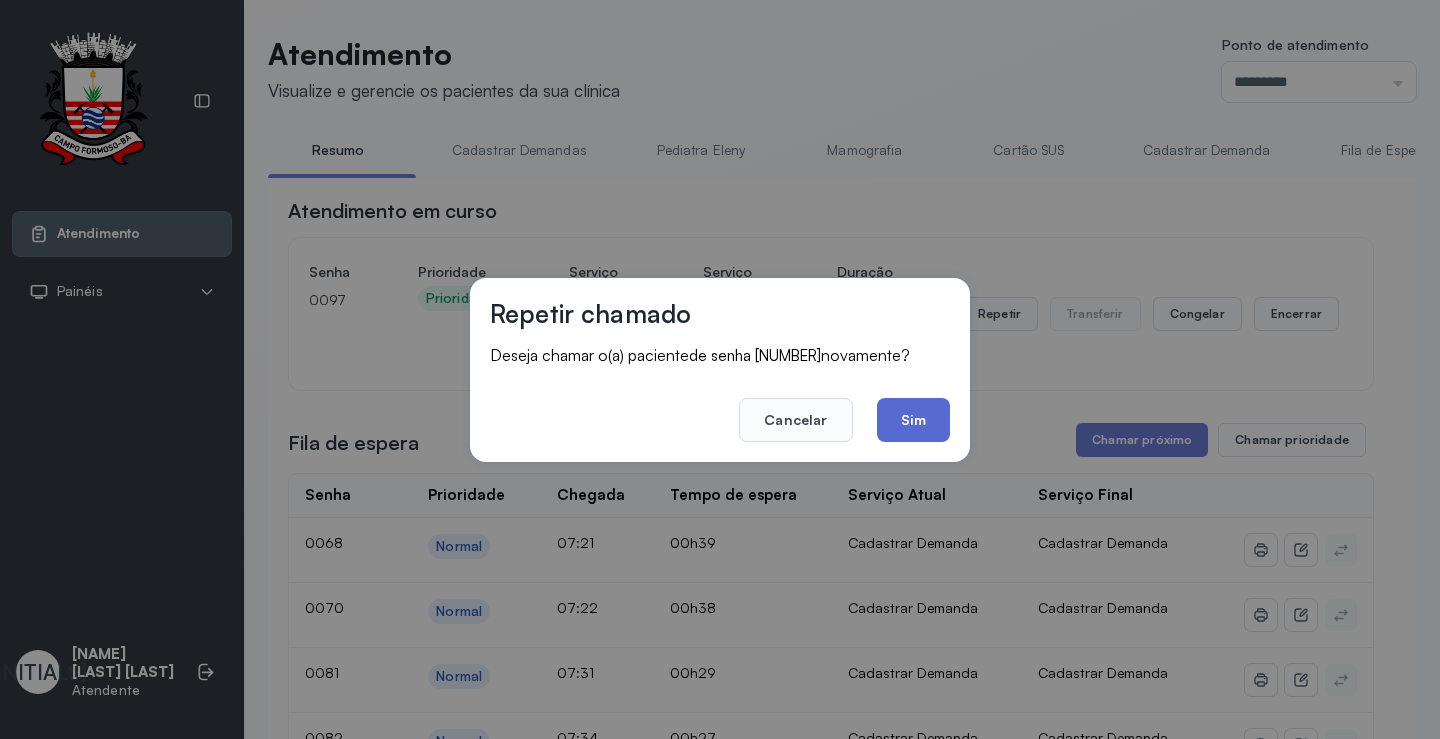 click on "Sim" 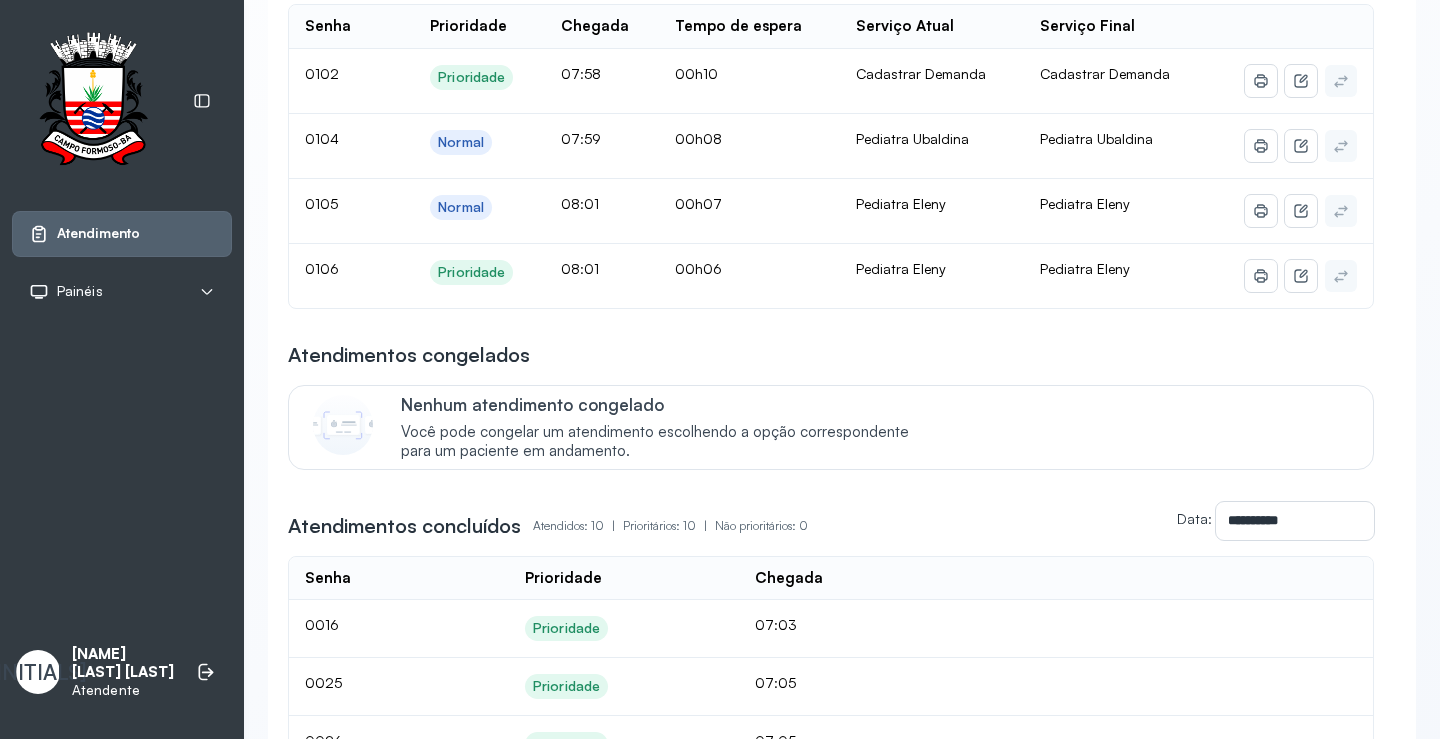 scroll, scrollTop: 0, scrollLeft: 0, axis: both 